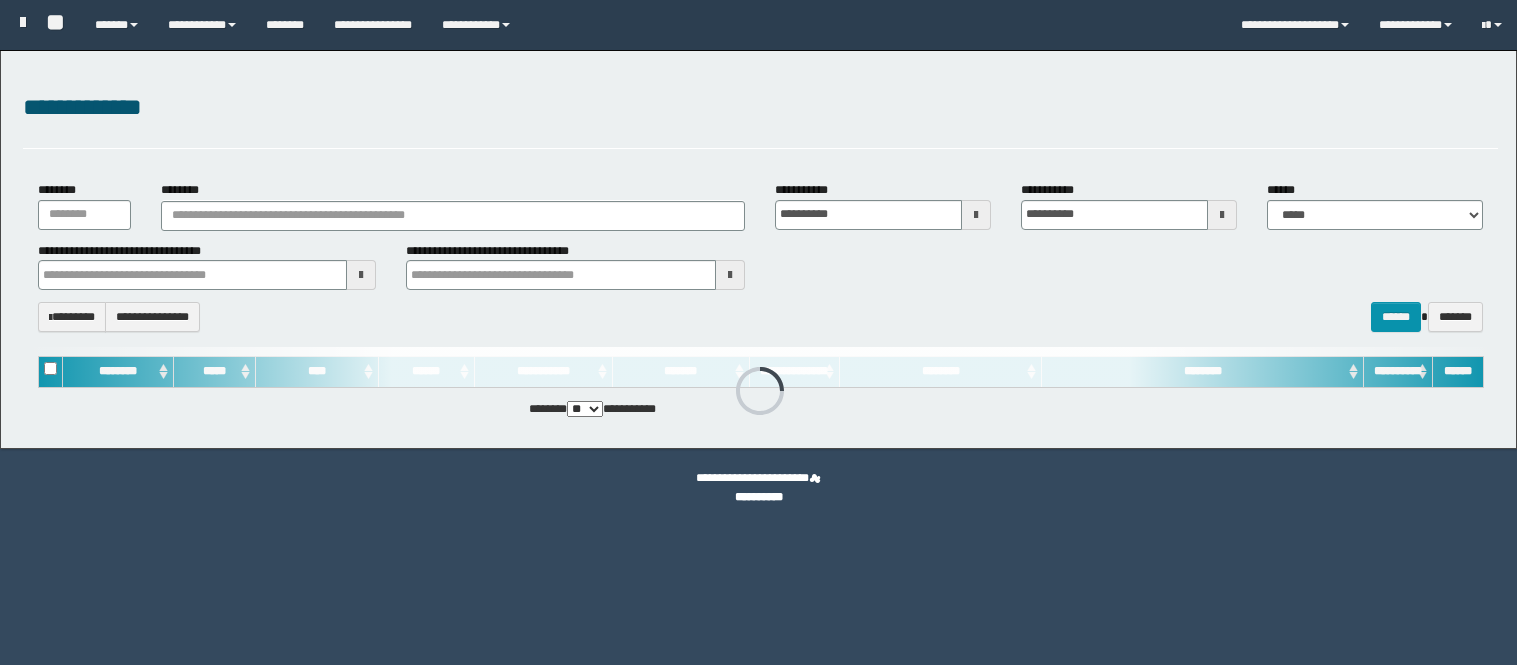 scroll, scrollTop: 0, scrollLeft: 0, axis: both 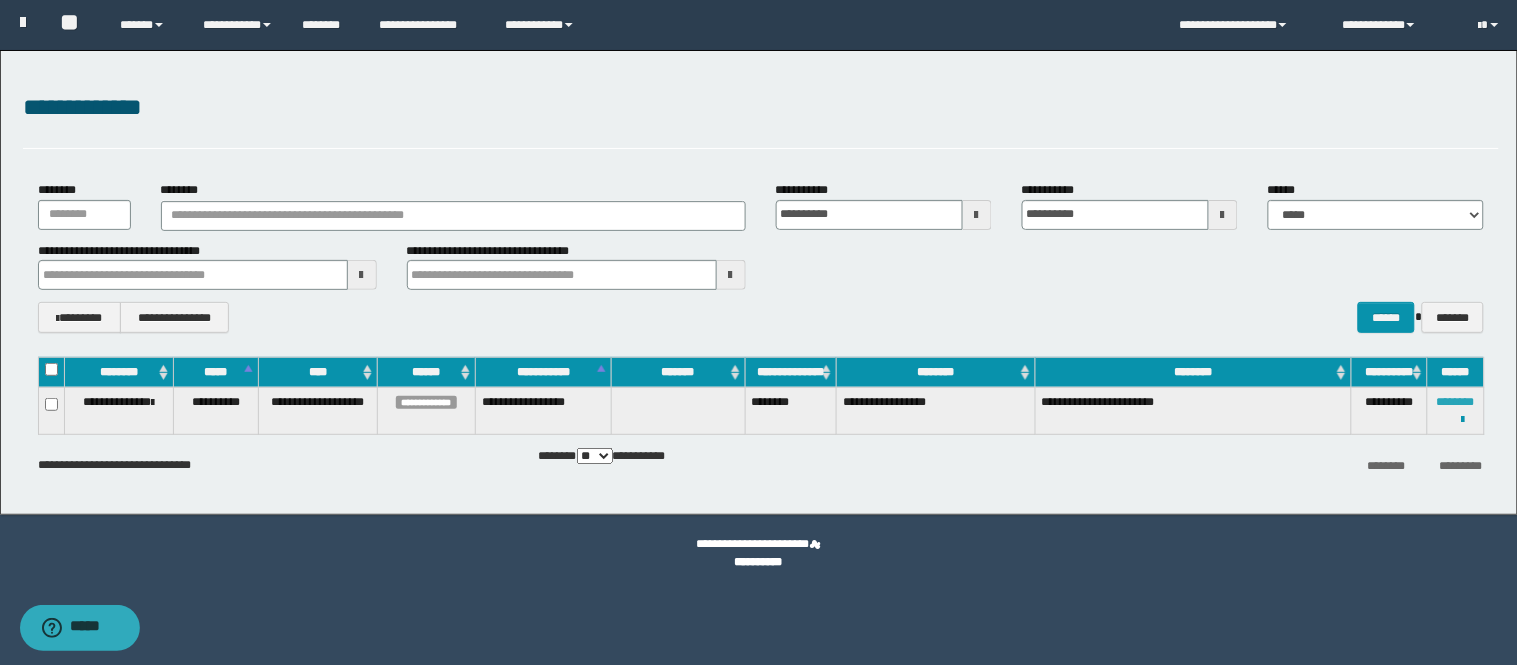 click on "********" at bounding box center [1456, 402] 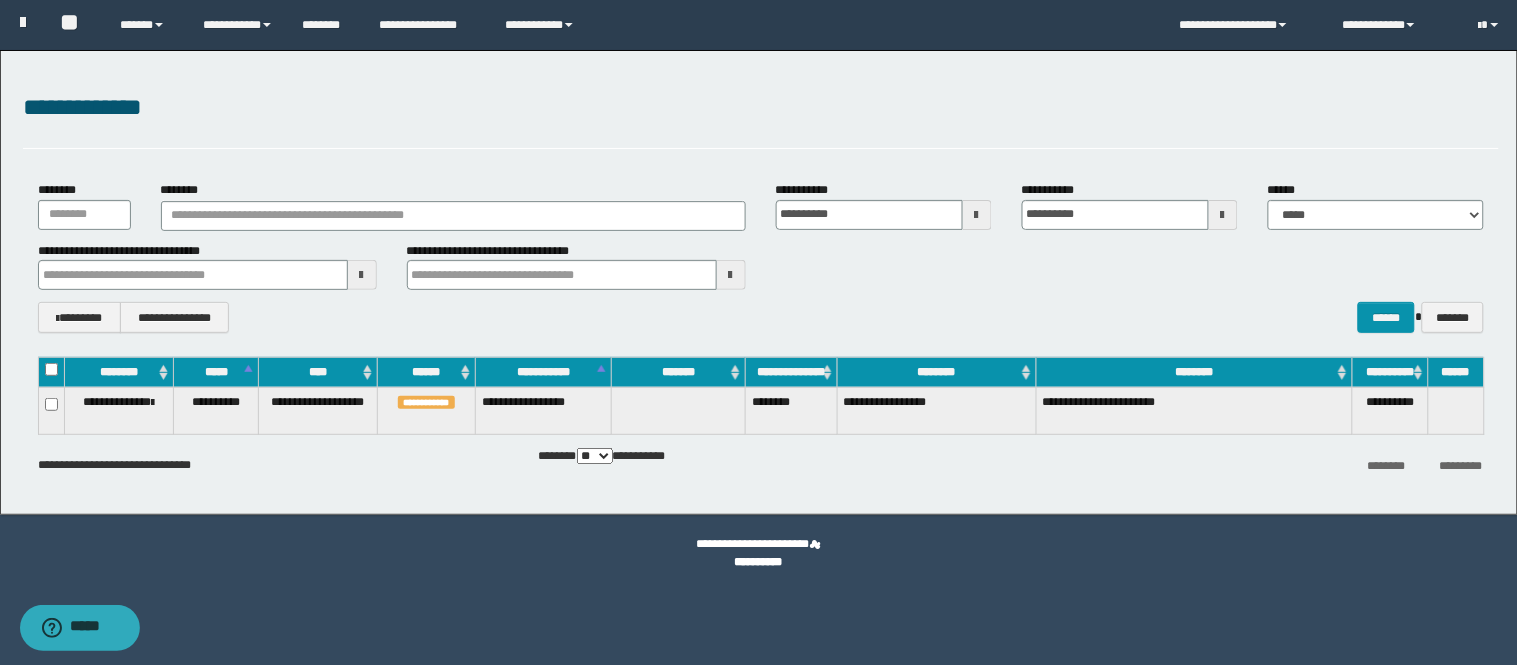 click on "********" at bounding box center (791, 411) 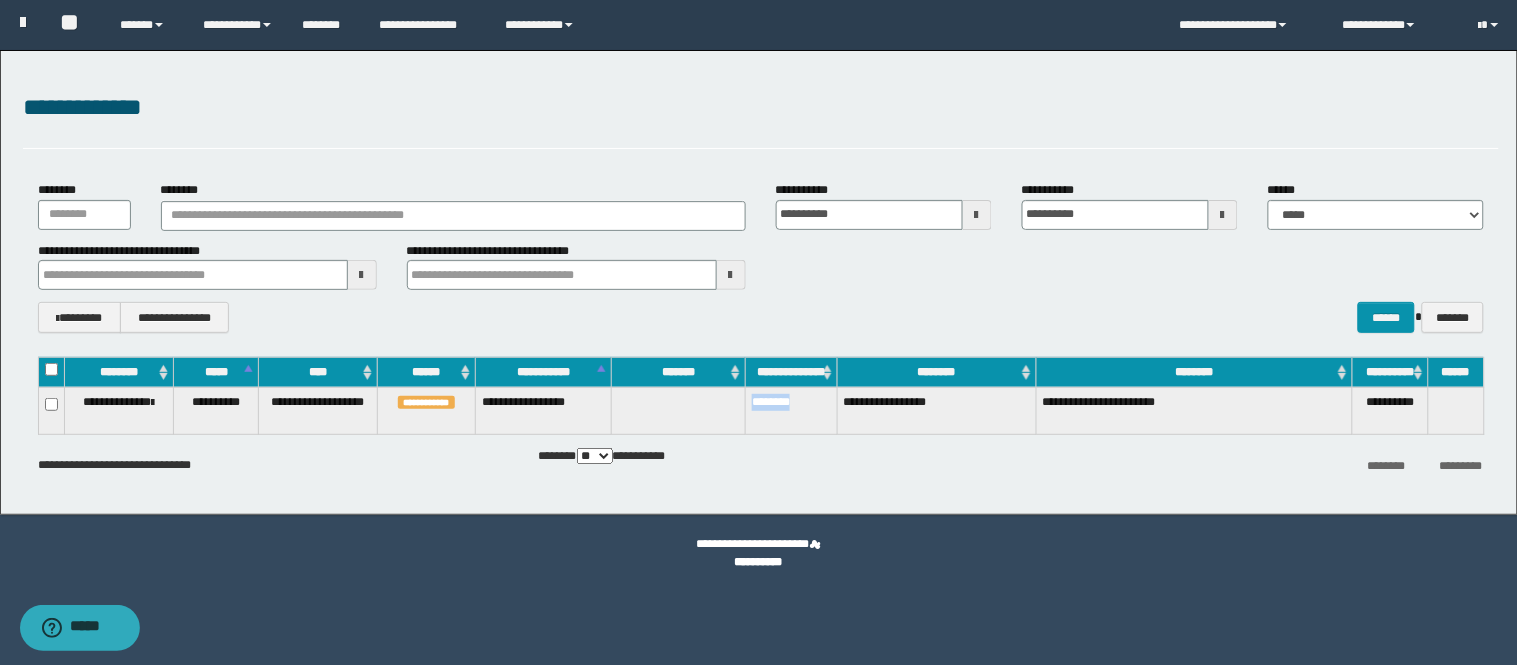 click on "********" at bounding box center (791, 411) 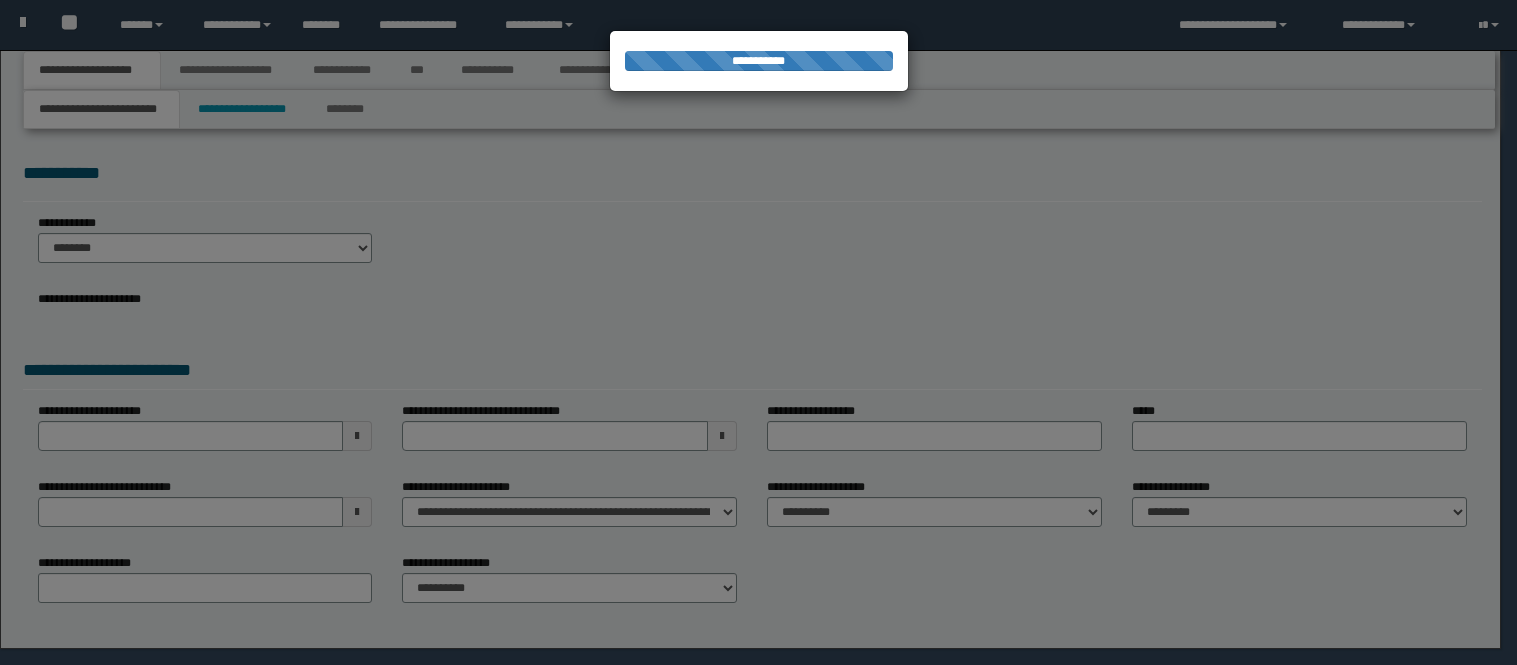 scroll, scrollTop: 0, scrollLeft: 0, axis: both 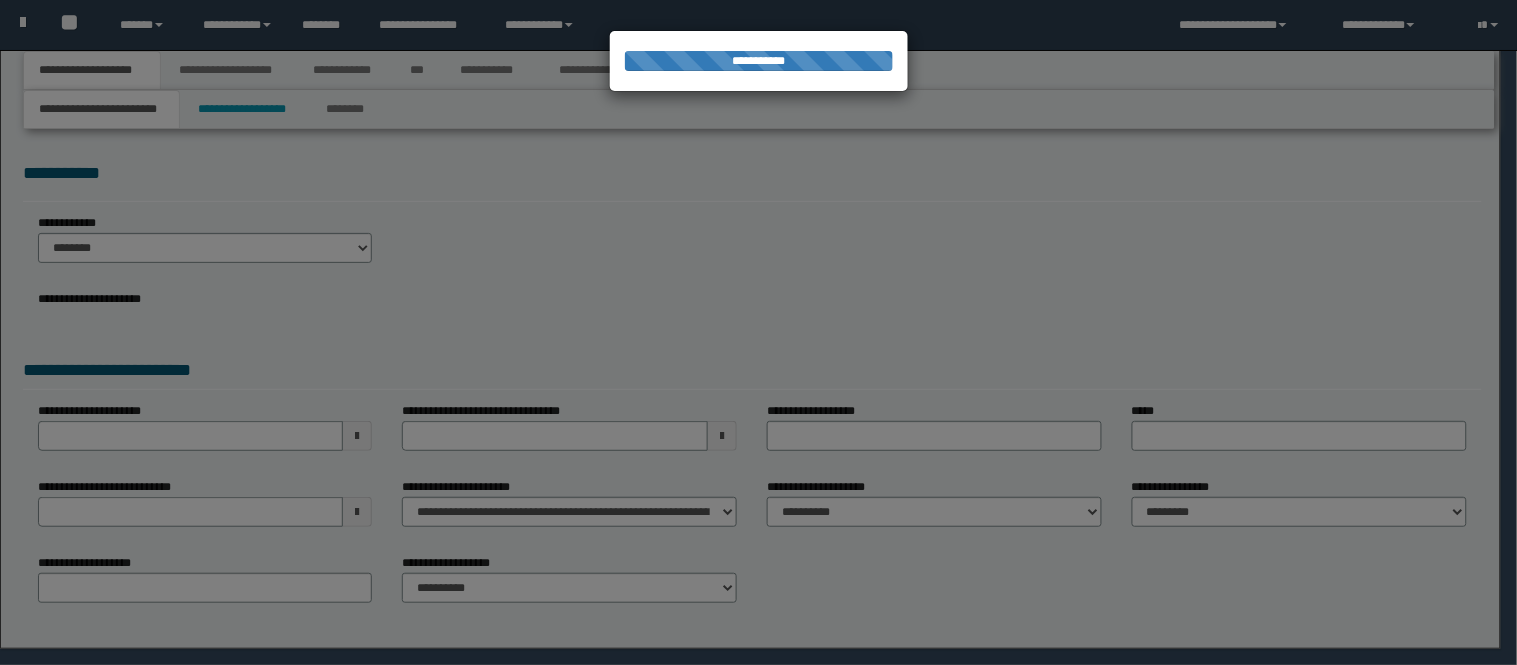 select on "*" 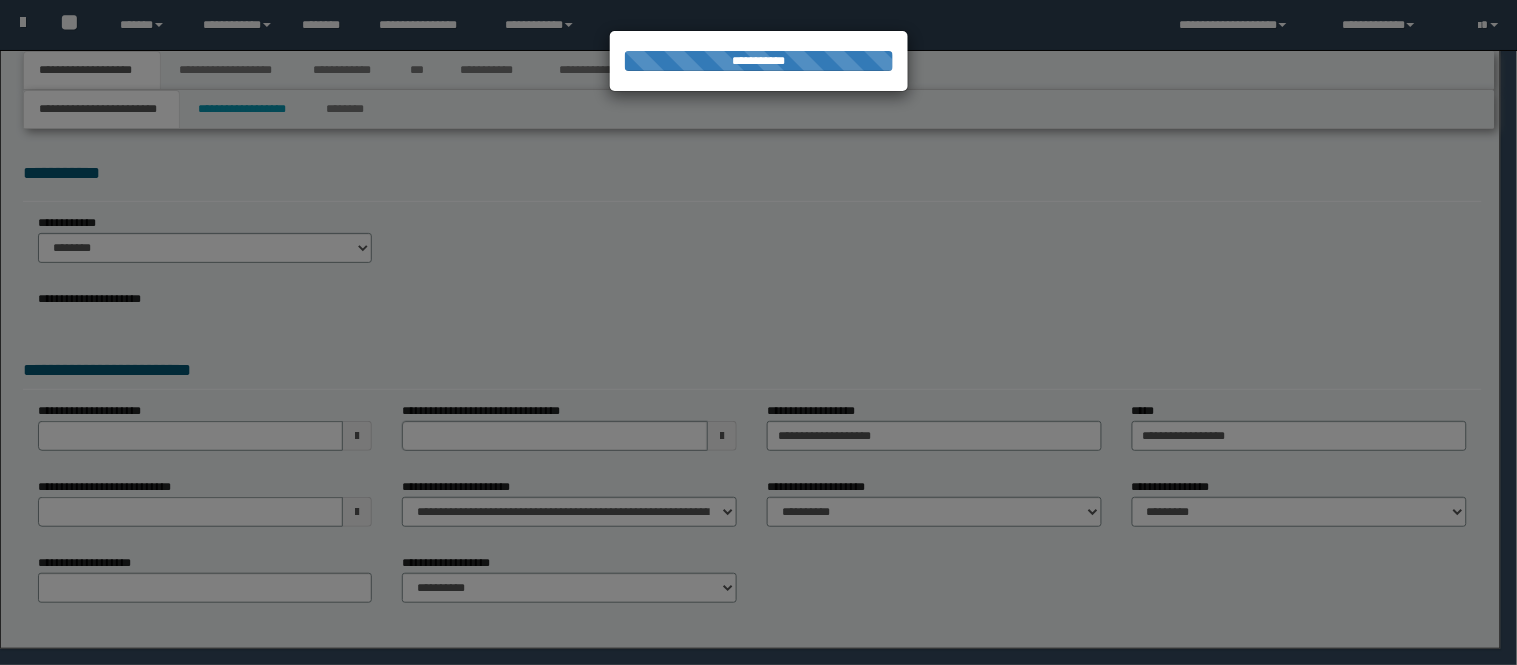 select on "*" 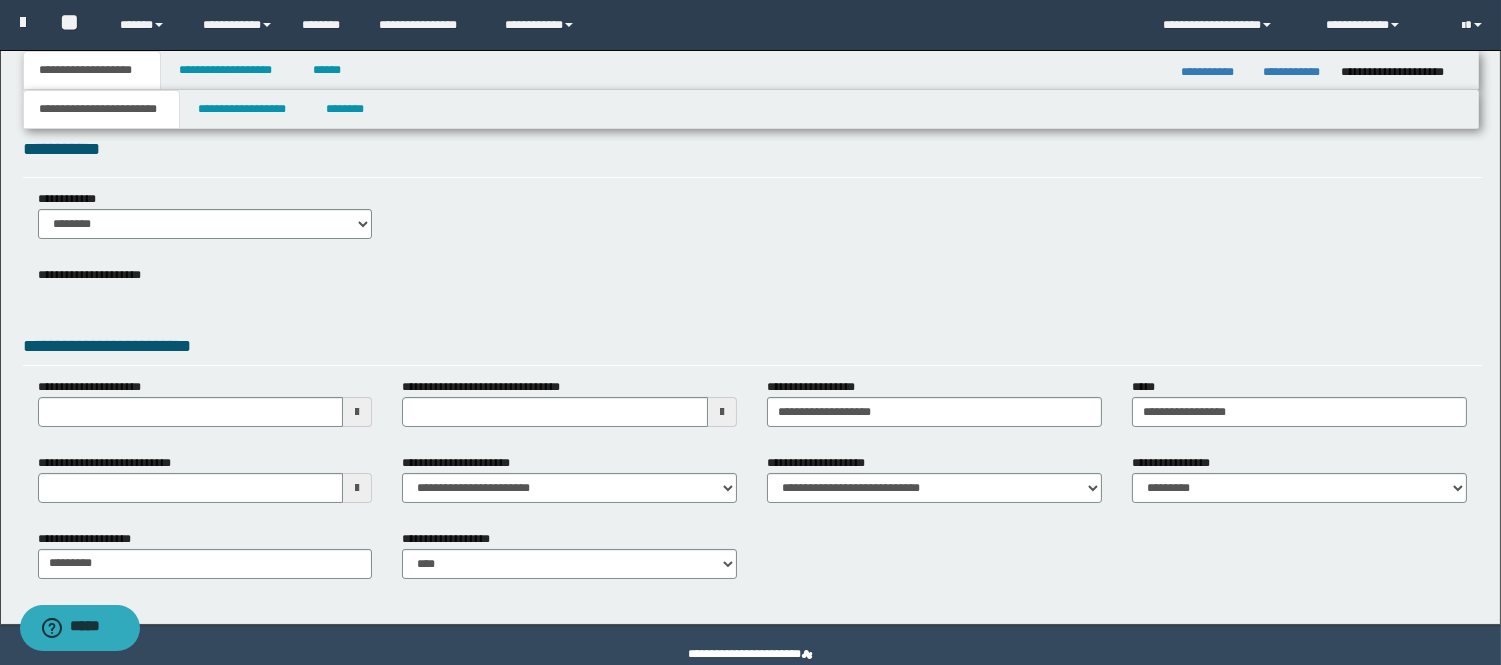 scroll, scrollTop: 61, scrollLeft: 0, axis: vertical 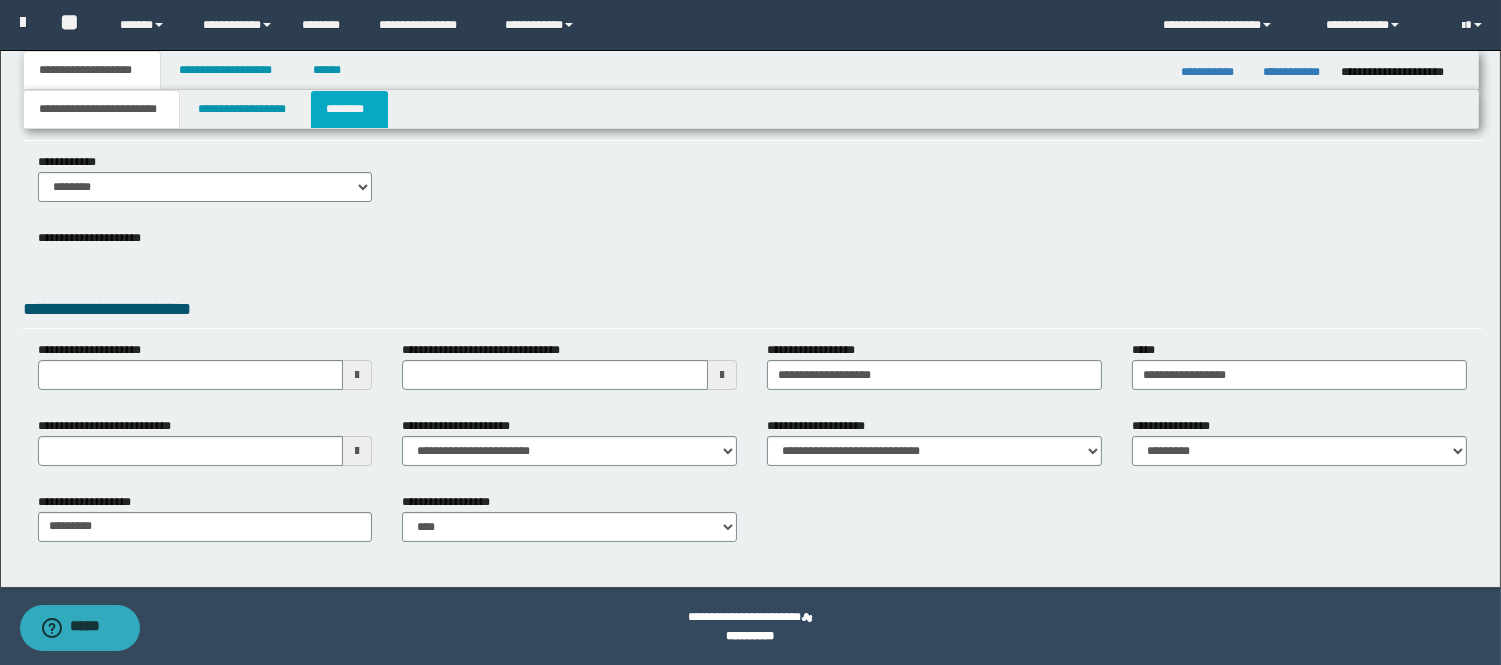click on "********" at bounding box center (349, 109) 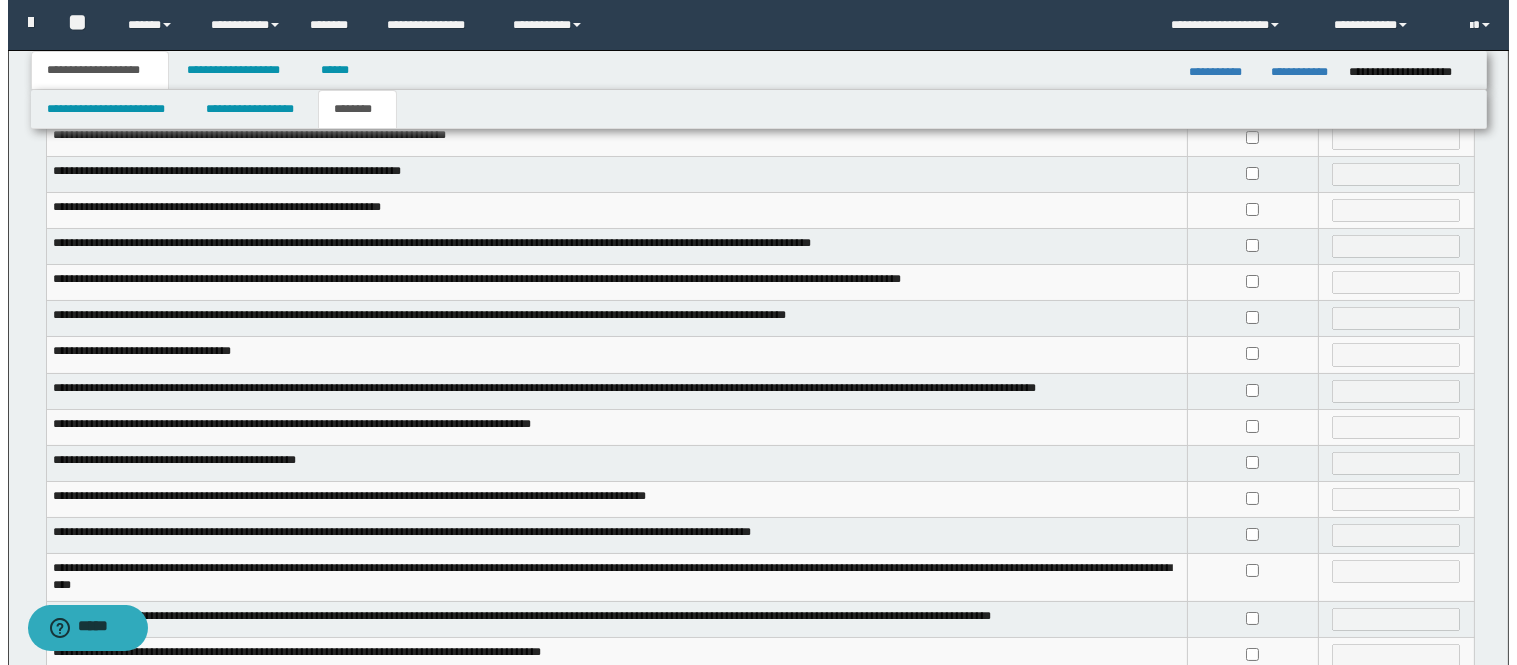 scroll, scrollTop: 0, scrollLeft: 0, axis: both 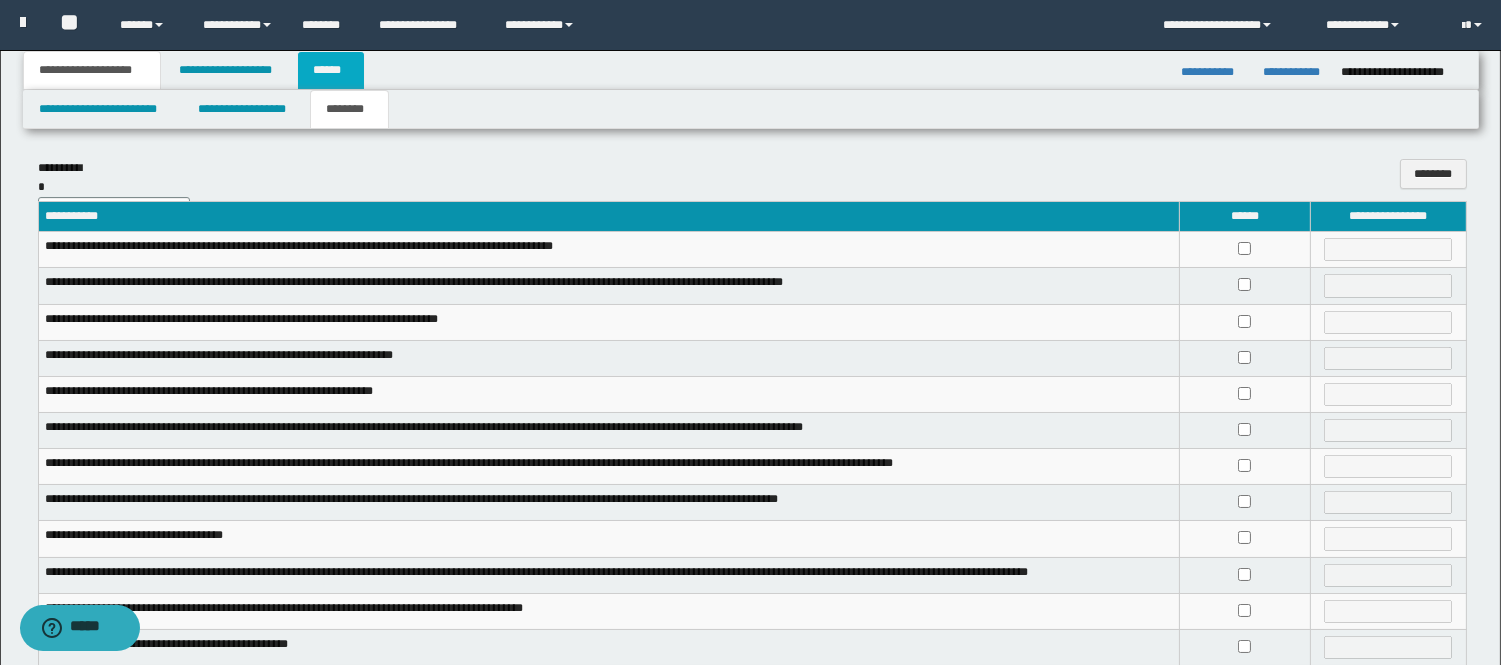 click on "******" at bounding box center (331, 70) 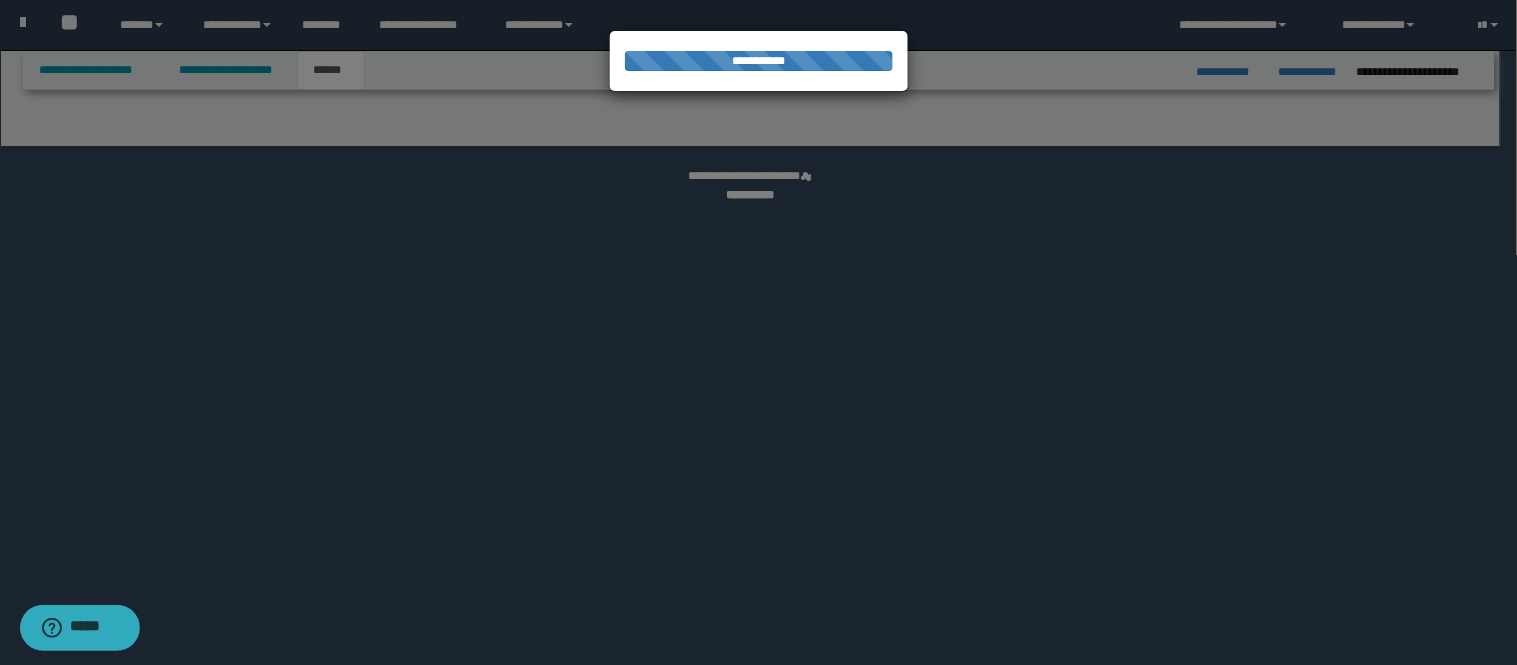 select on "*" 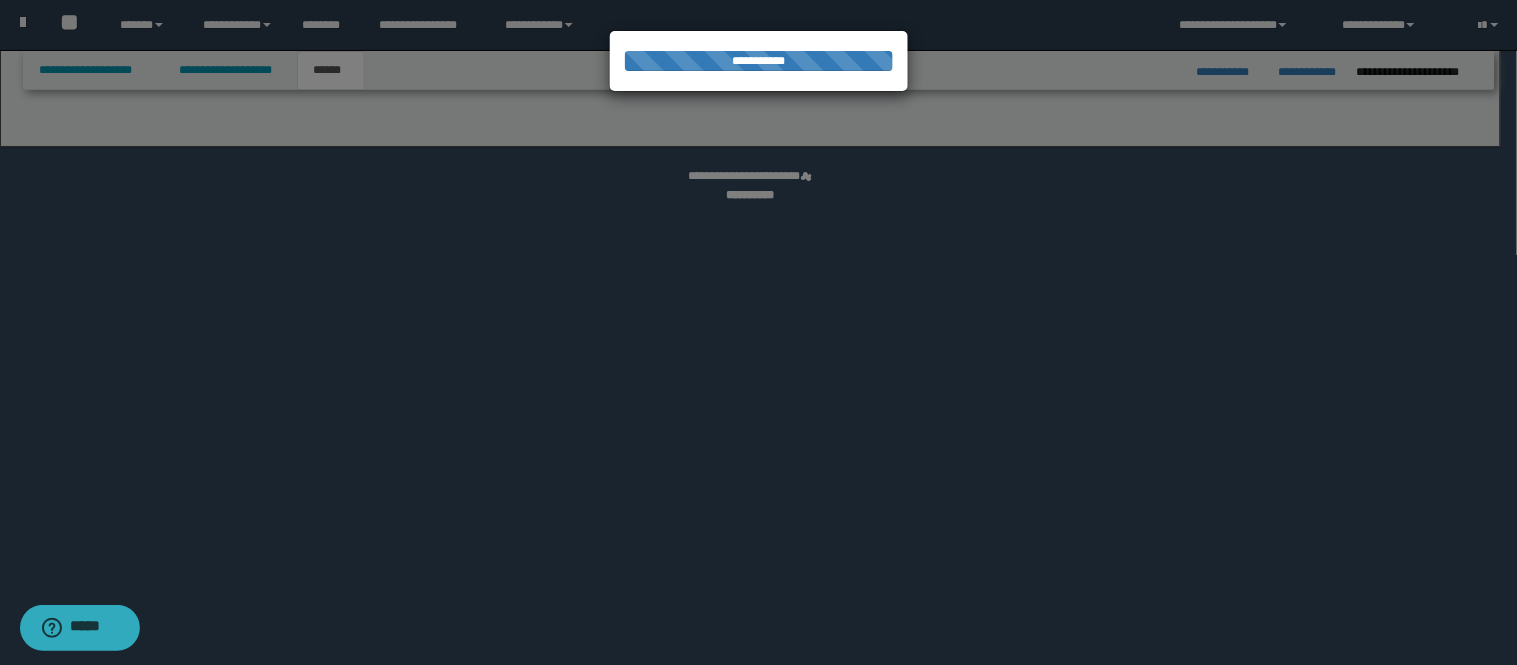 select on "*" 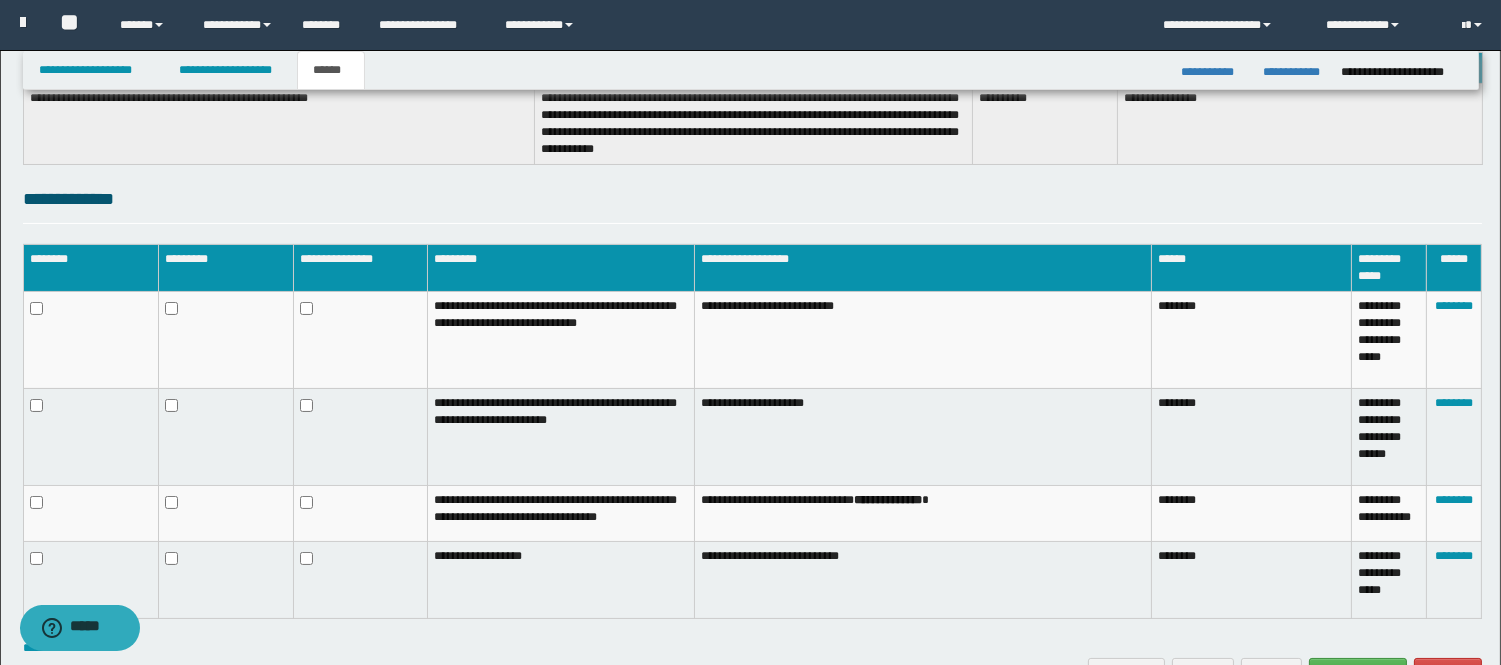 scroll, scrollTop: 0, scrollLeft: 0, axis: both 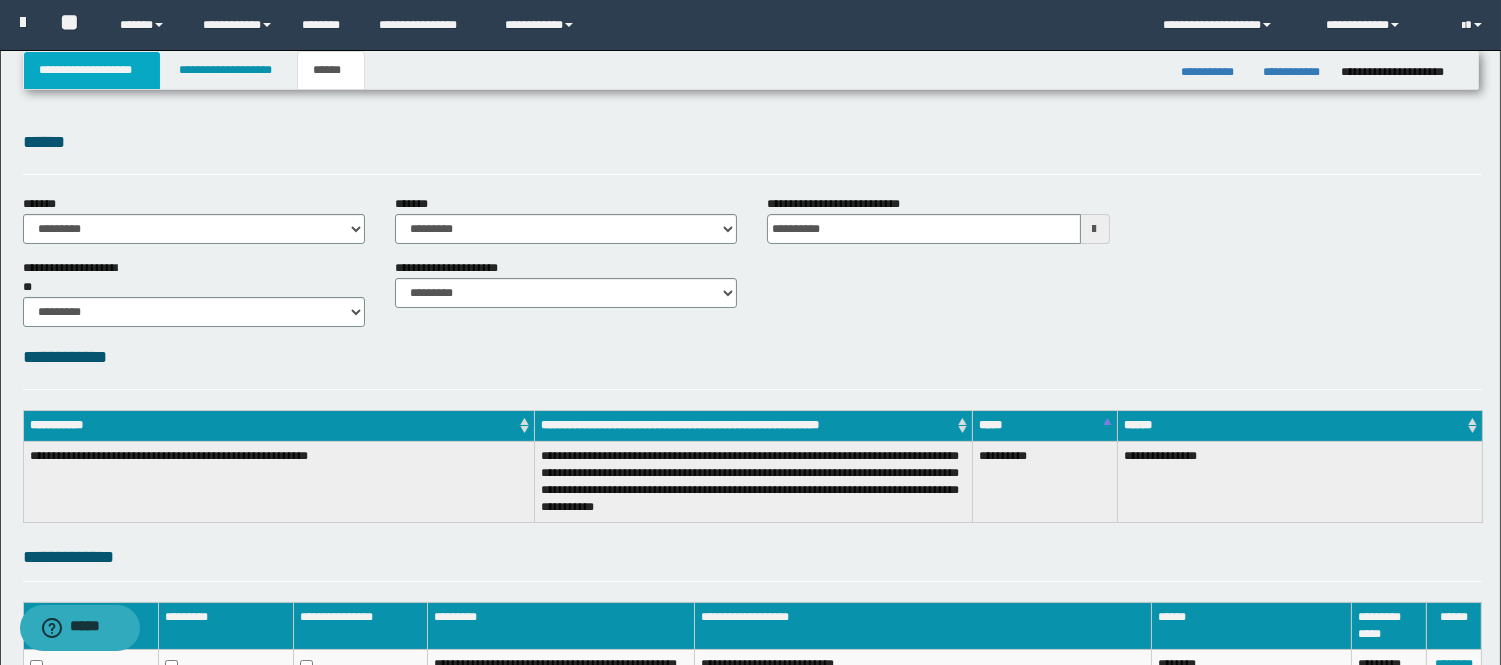 click on "**********" at bounding box center (92, 70) 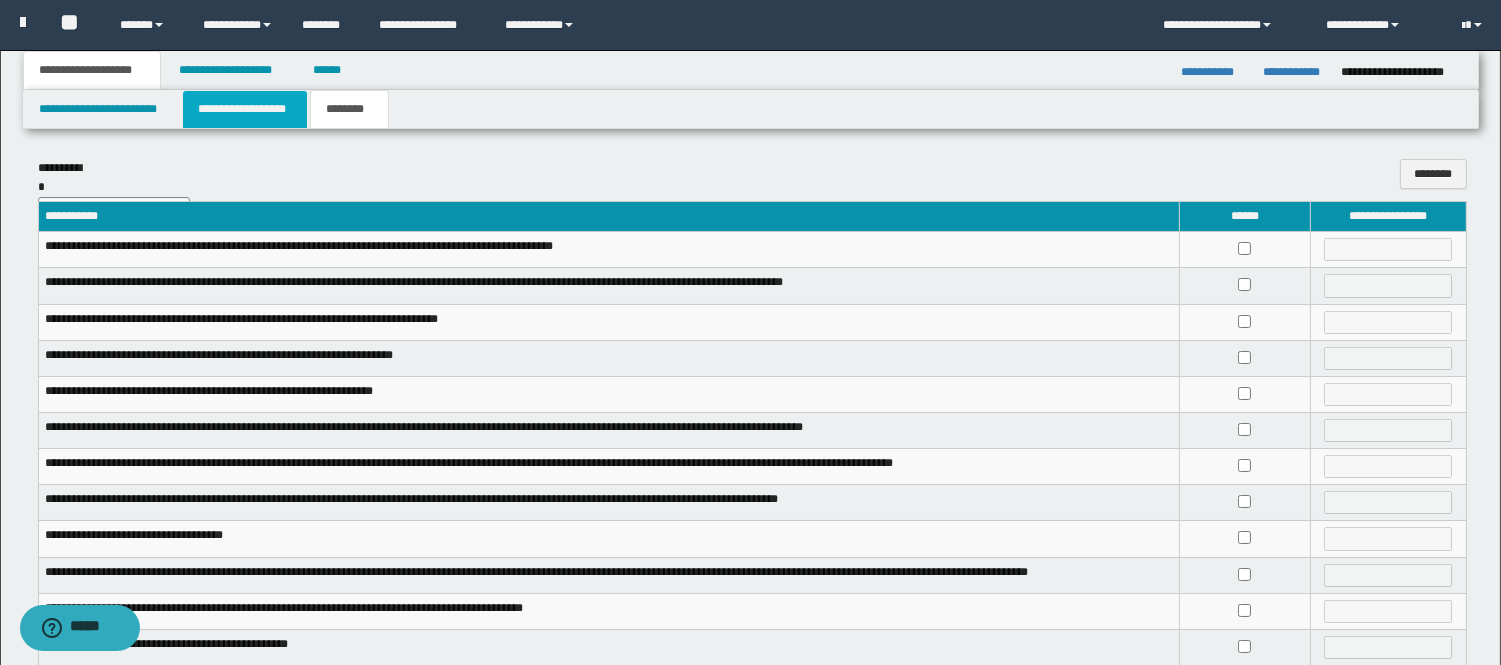 click on "**********" at bounding box center [245, 109] 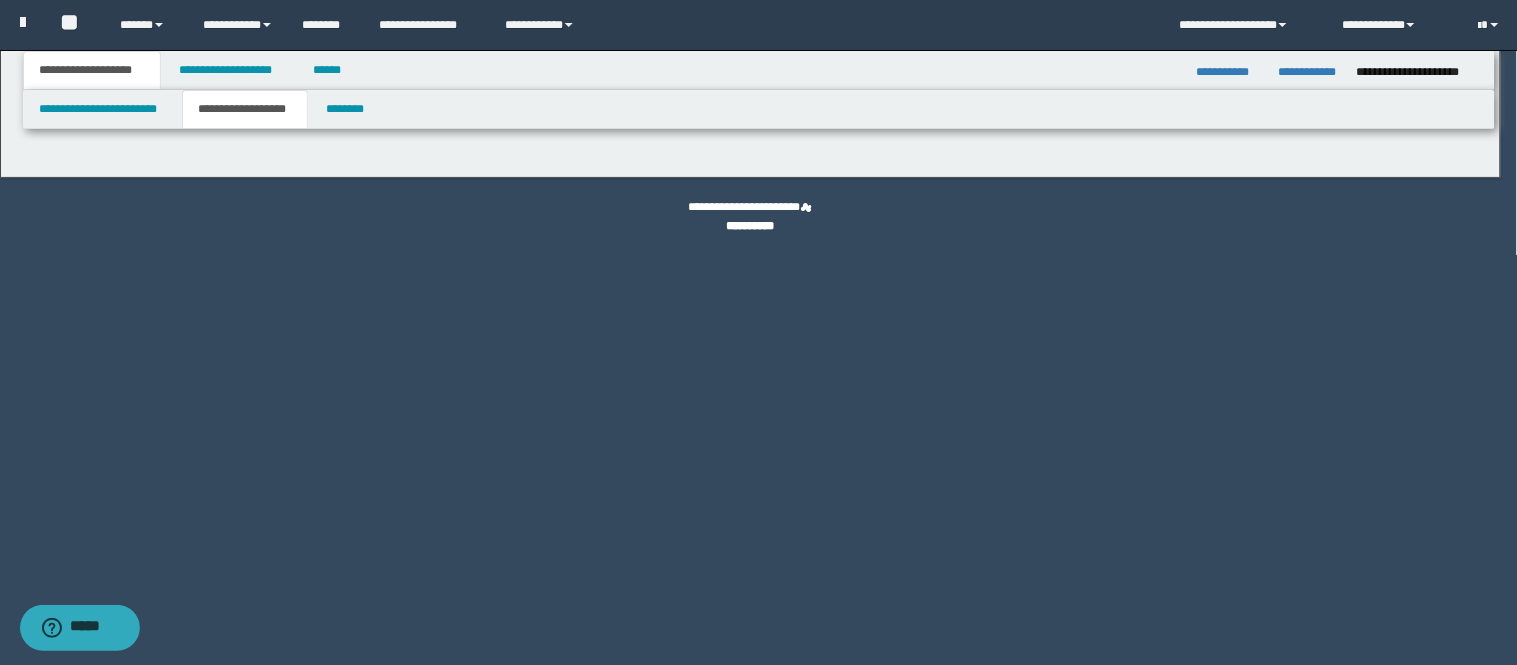 type on "********" 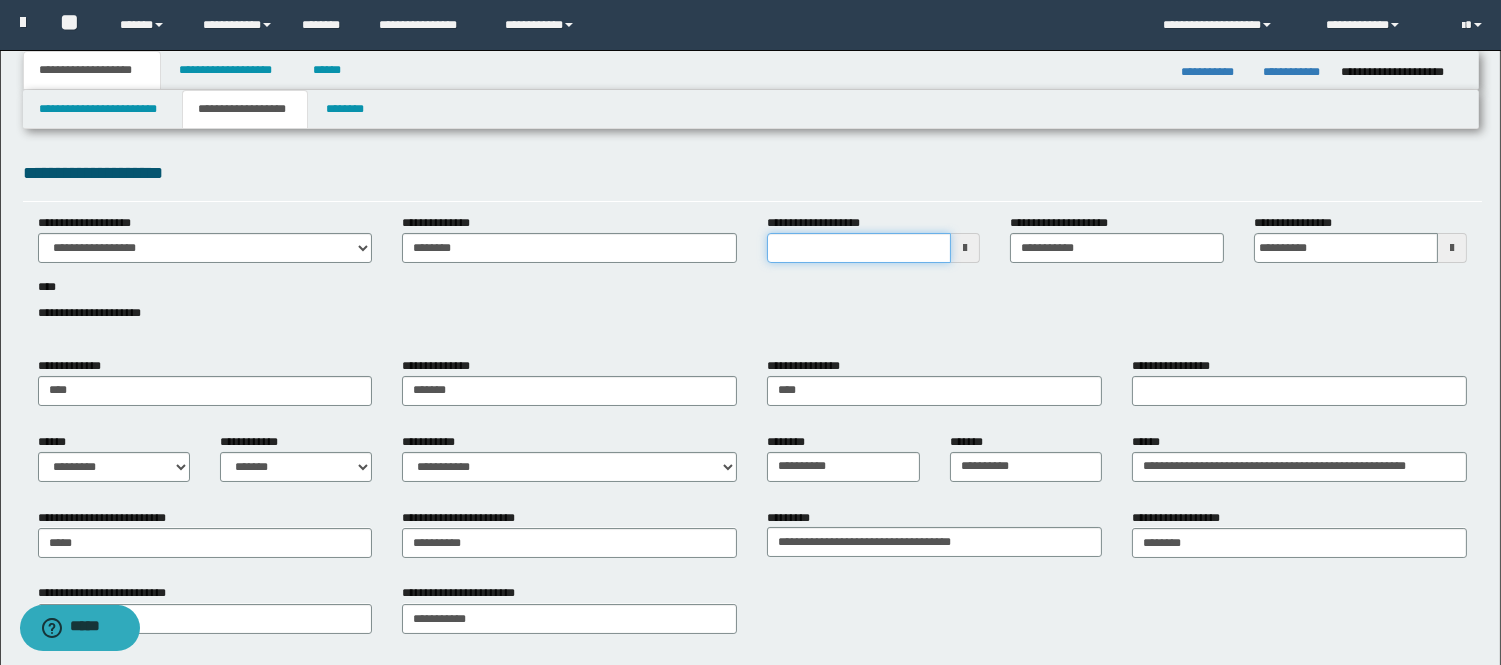 click on "**********" at bounding box center (859, 248) 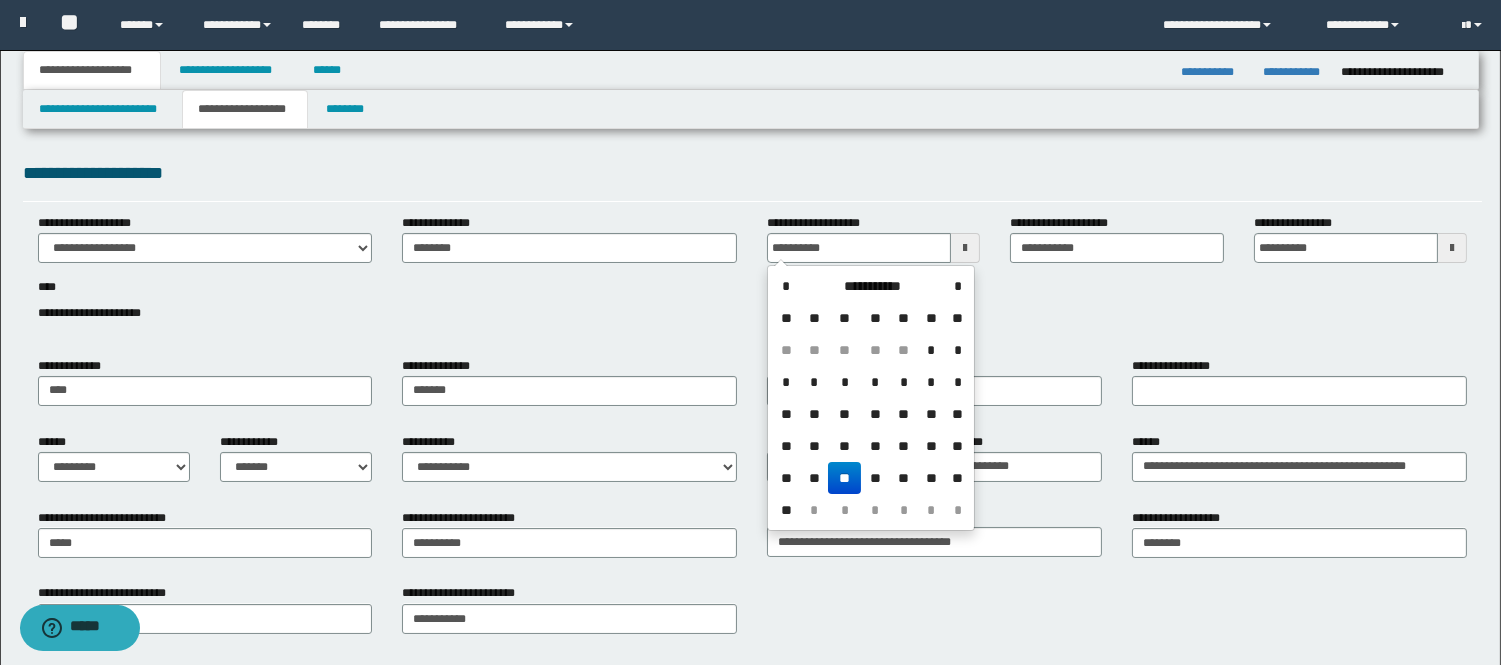click at bounding box center [965, 248] 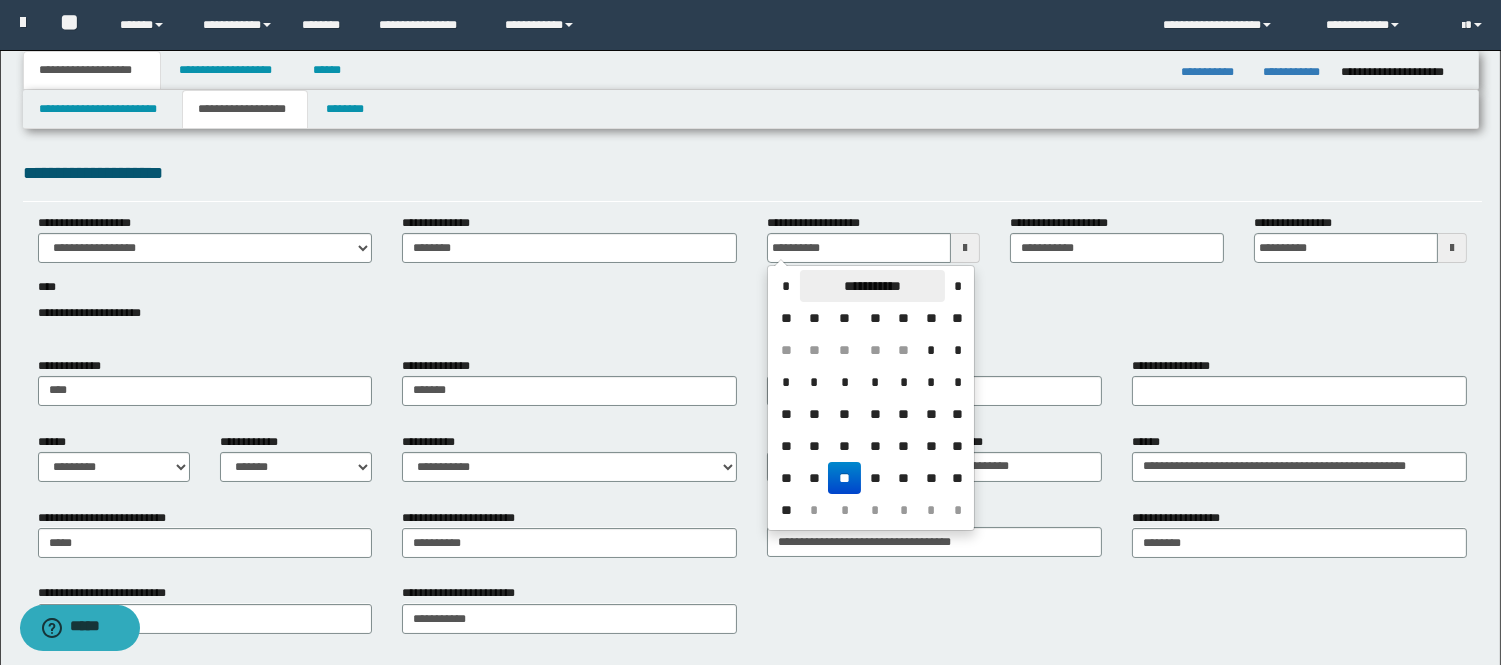 click on "**********" at bounding box center [872, 286] 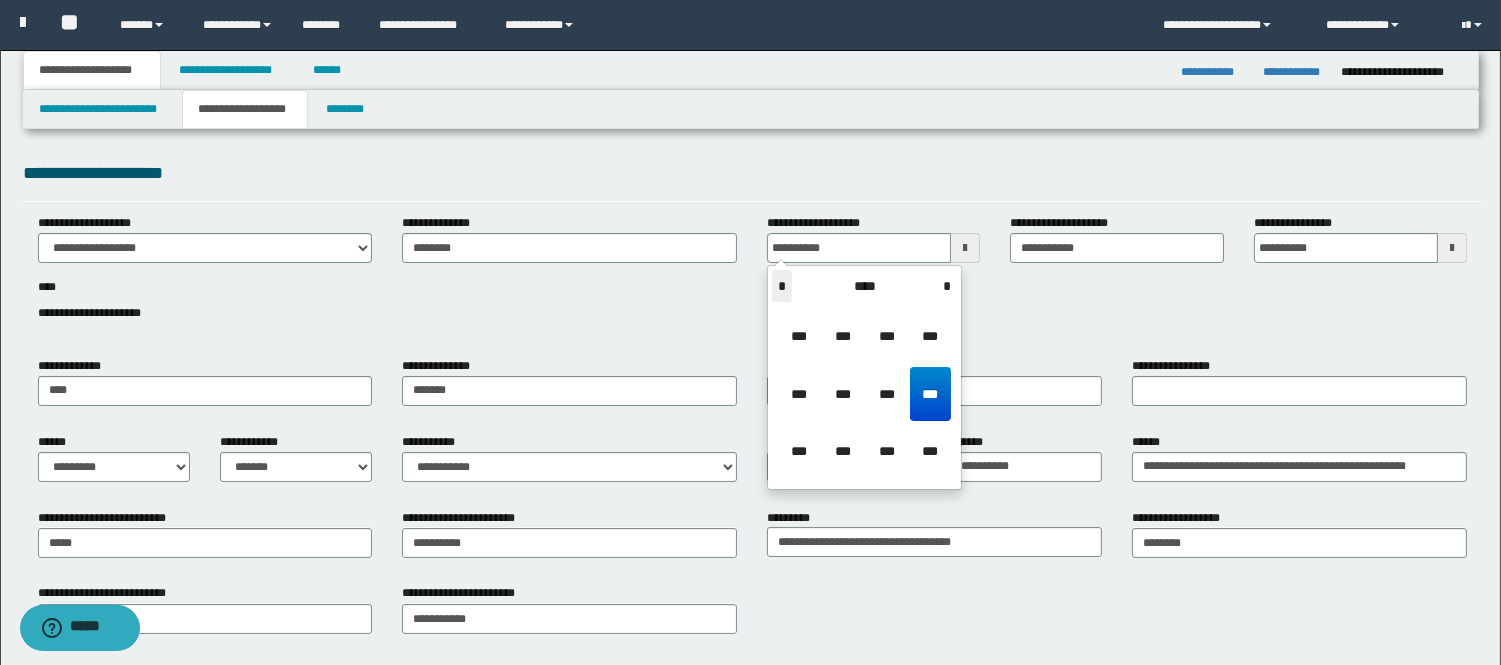 click on "*" at bounding box center [782, 286] 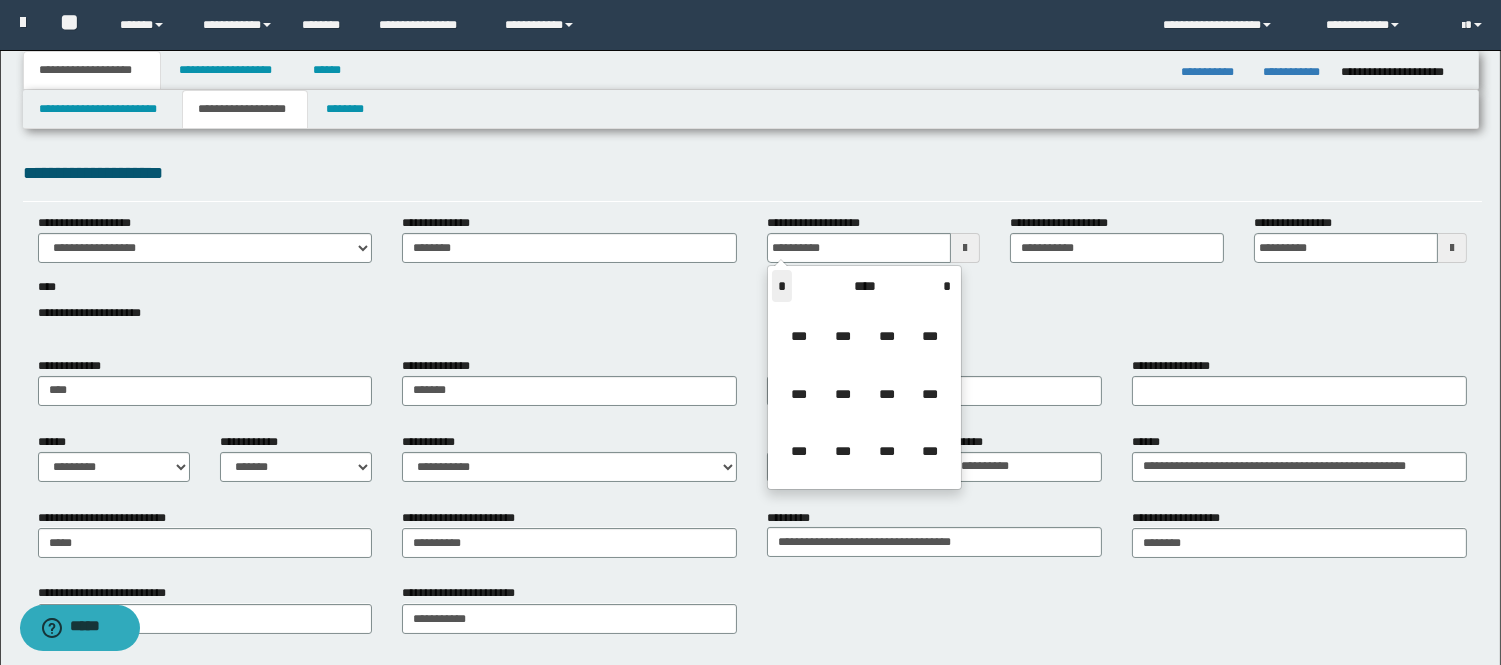 click on "*" at bounding box center (782, 286) 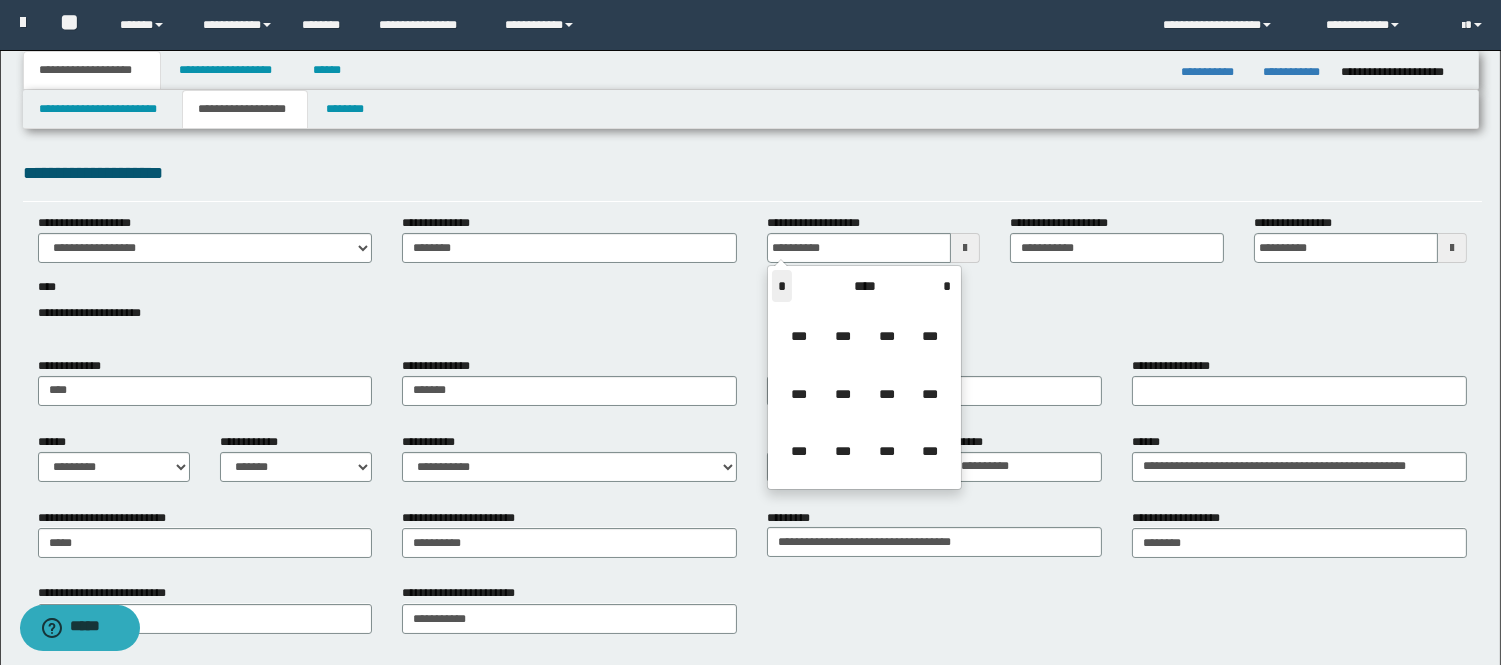 click on "*" at bounding box center [782, 286] 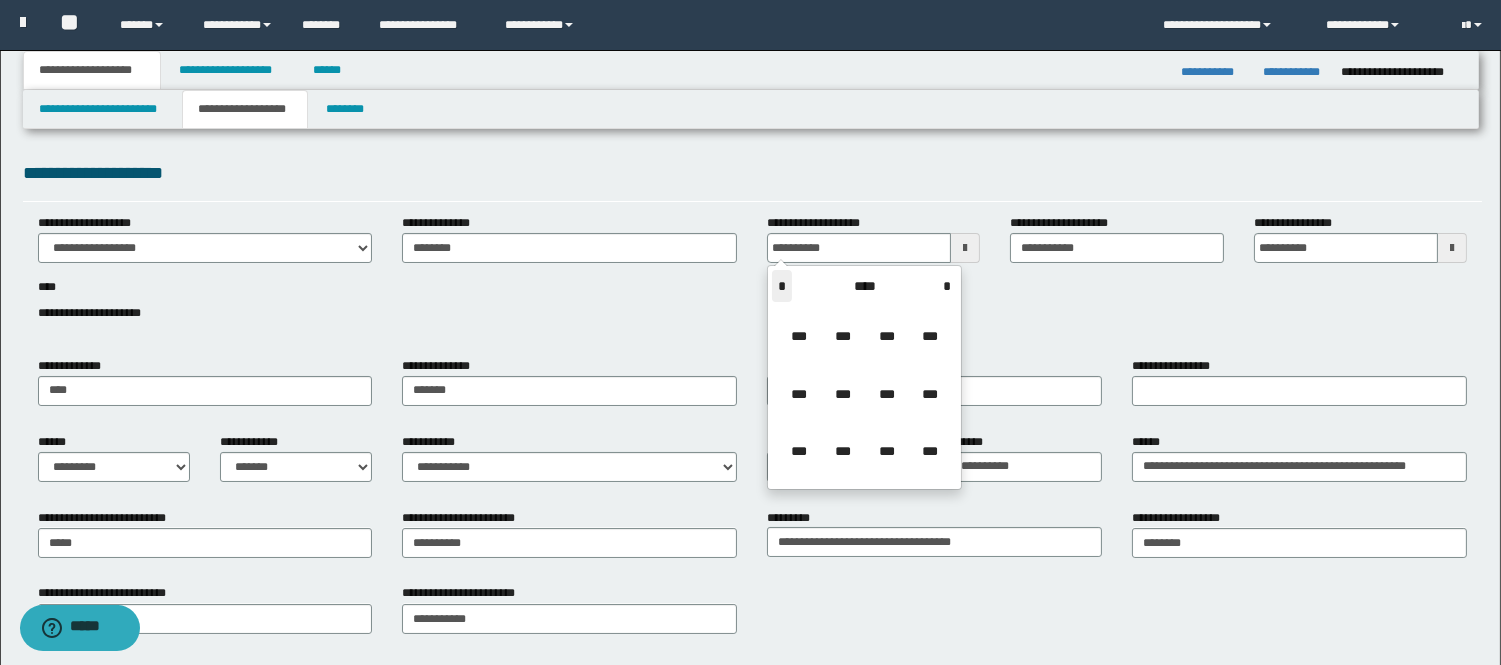 click on "*" at bounding box center (782, 286) 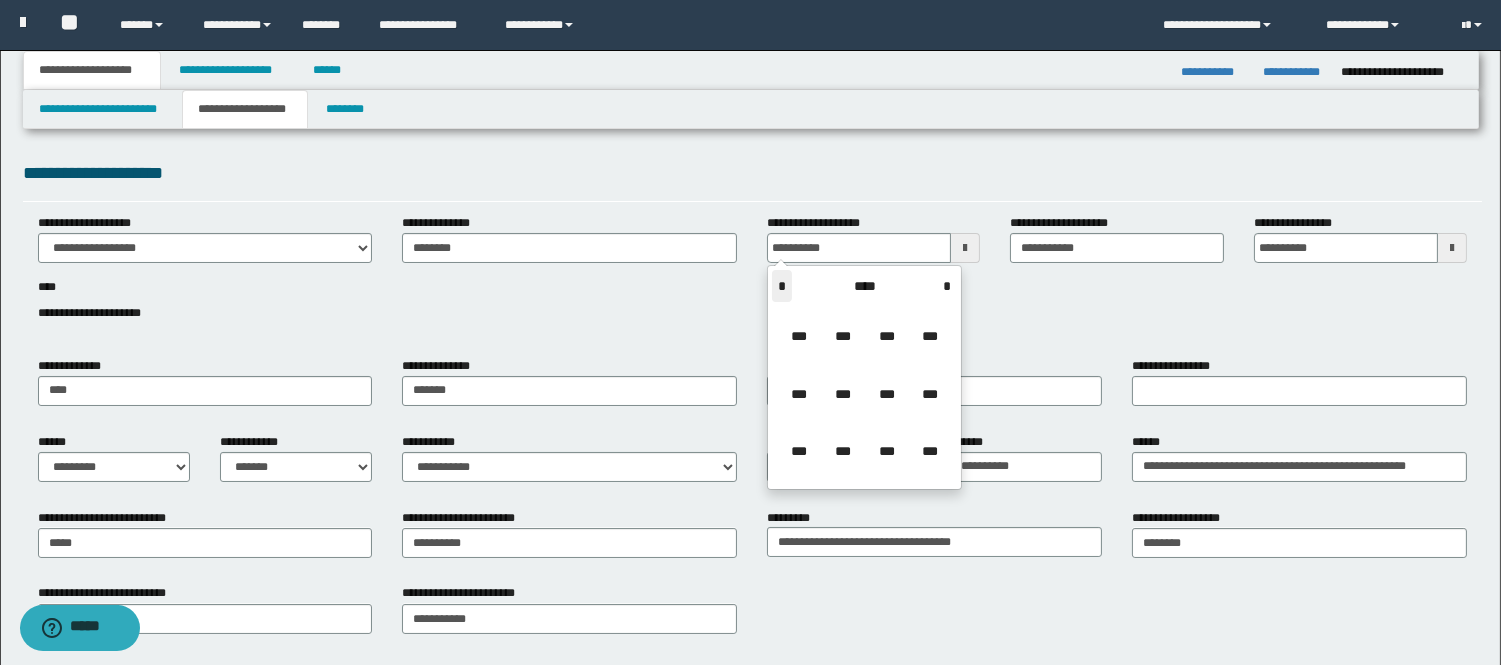click on "*" at bounding box center (782, 286) 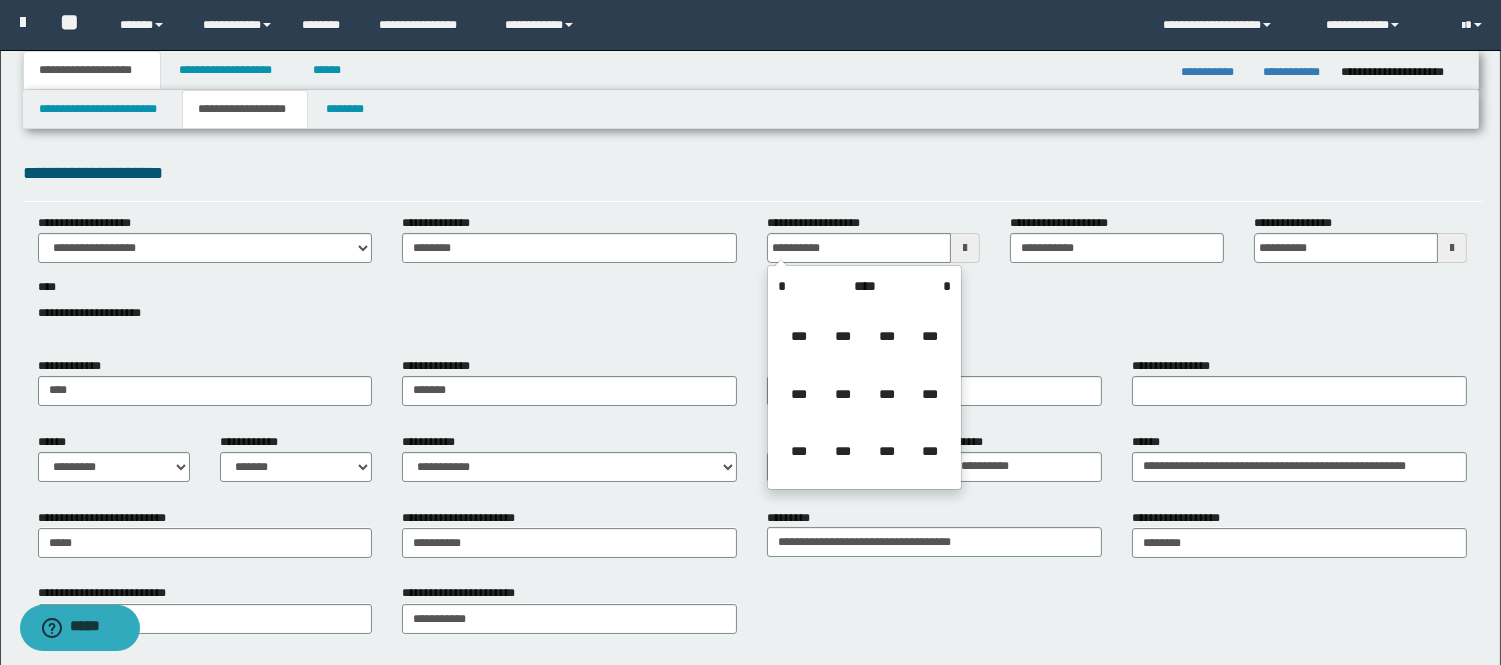 click on "**********" at bounding box center [864, 377] 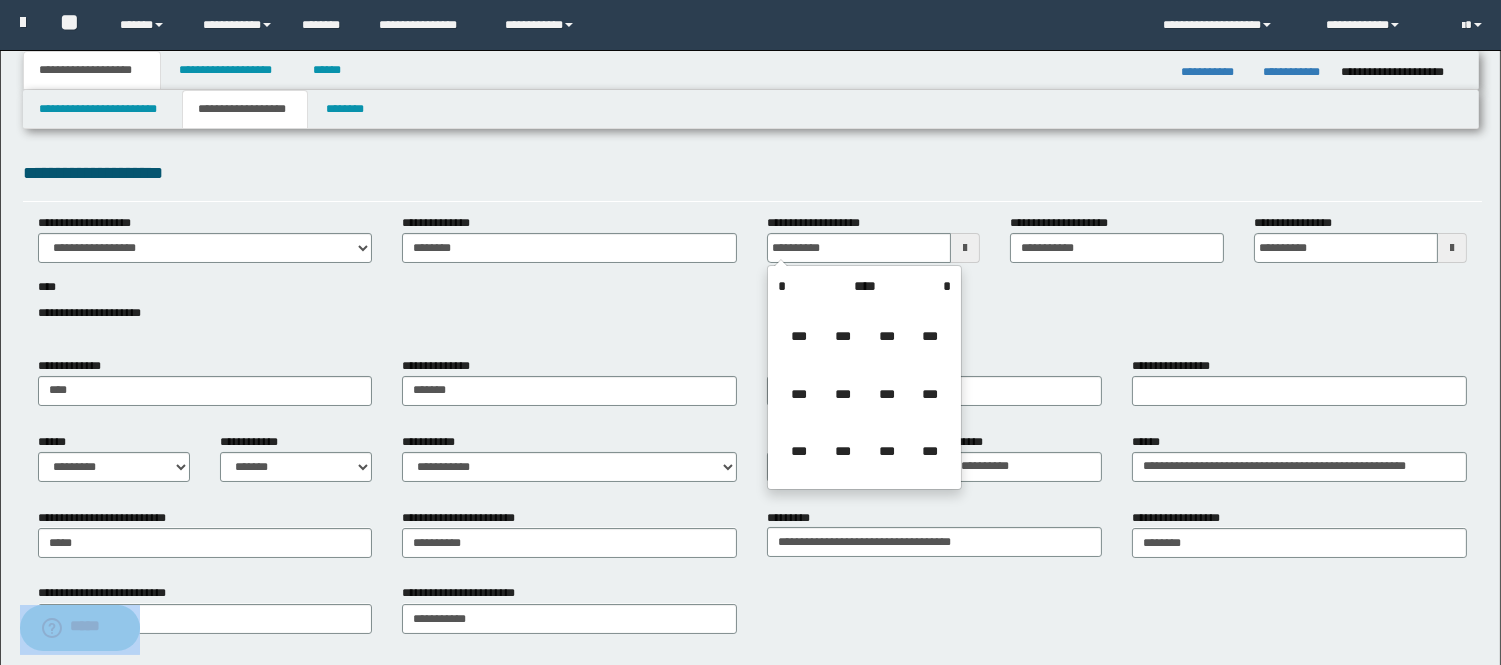 click on "**********" at bounding box center [864, 377] 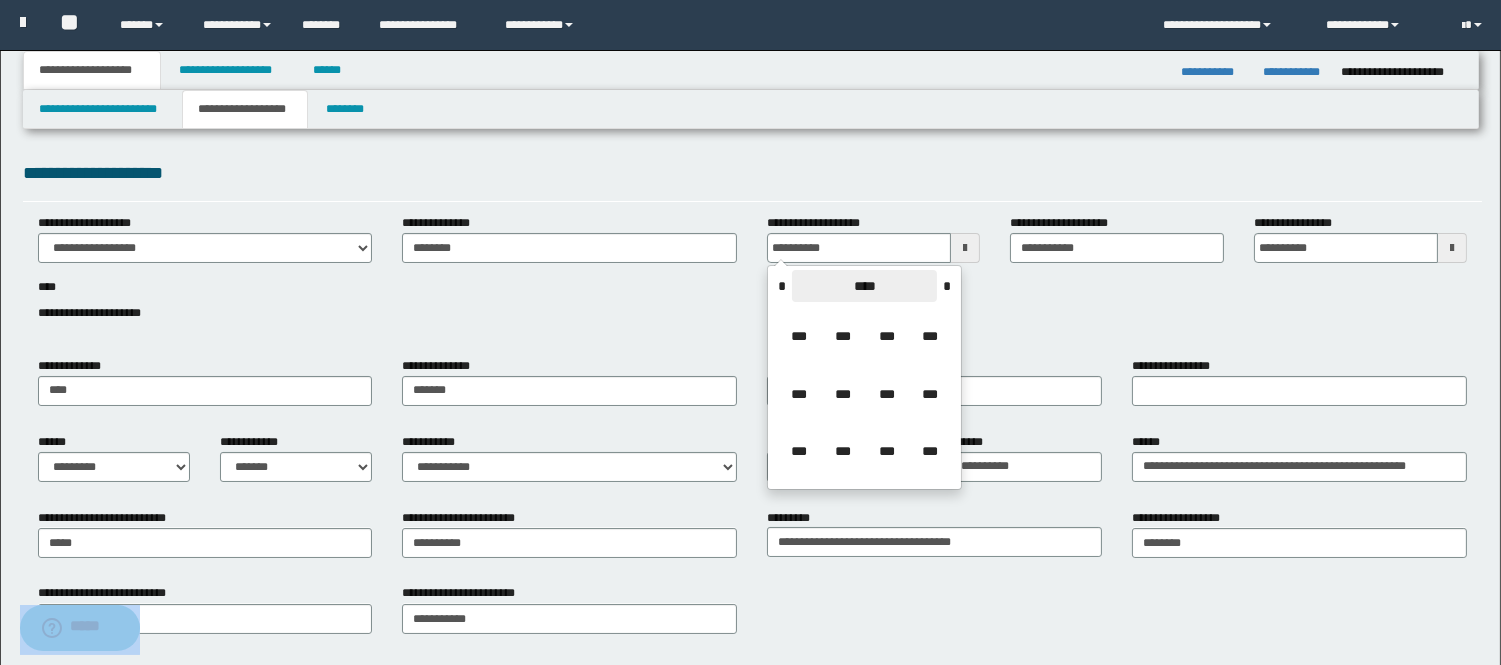 click on "****" at bounding box center (864, 286) 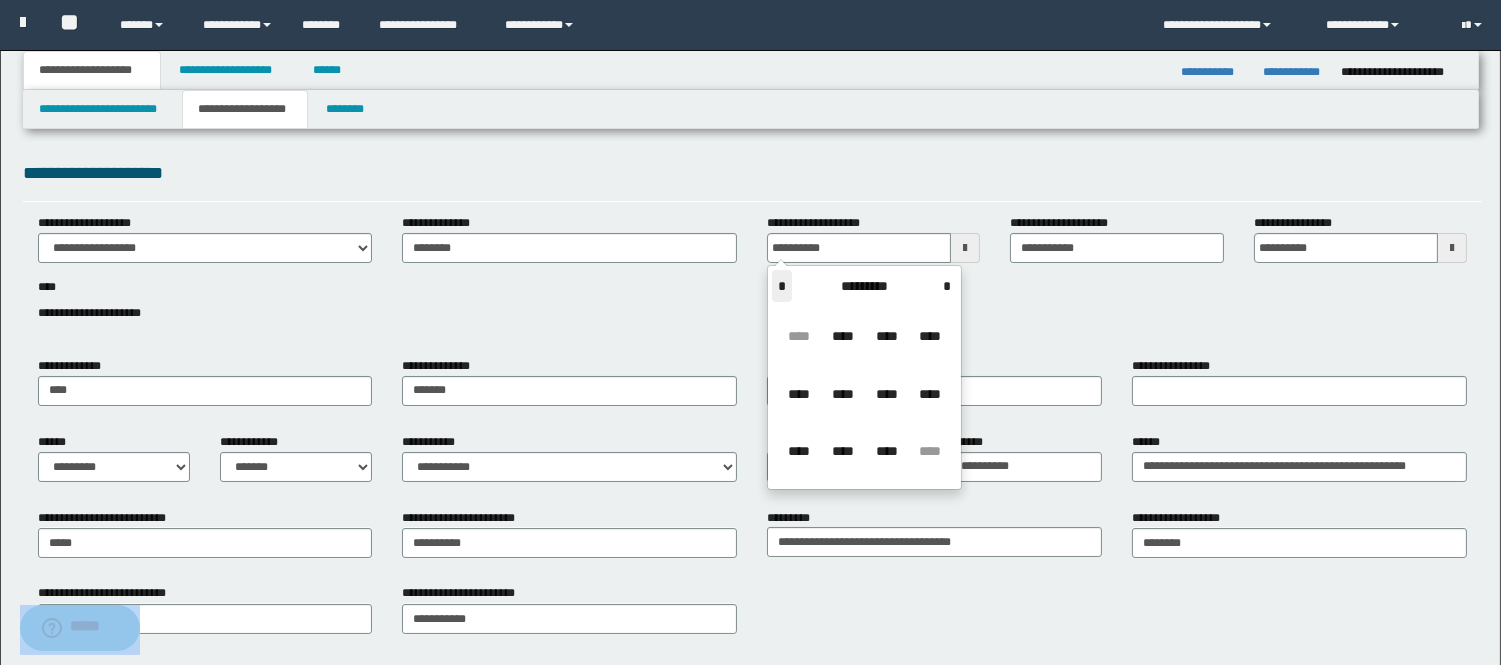 click on "*" at bounding box center (782, 286) 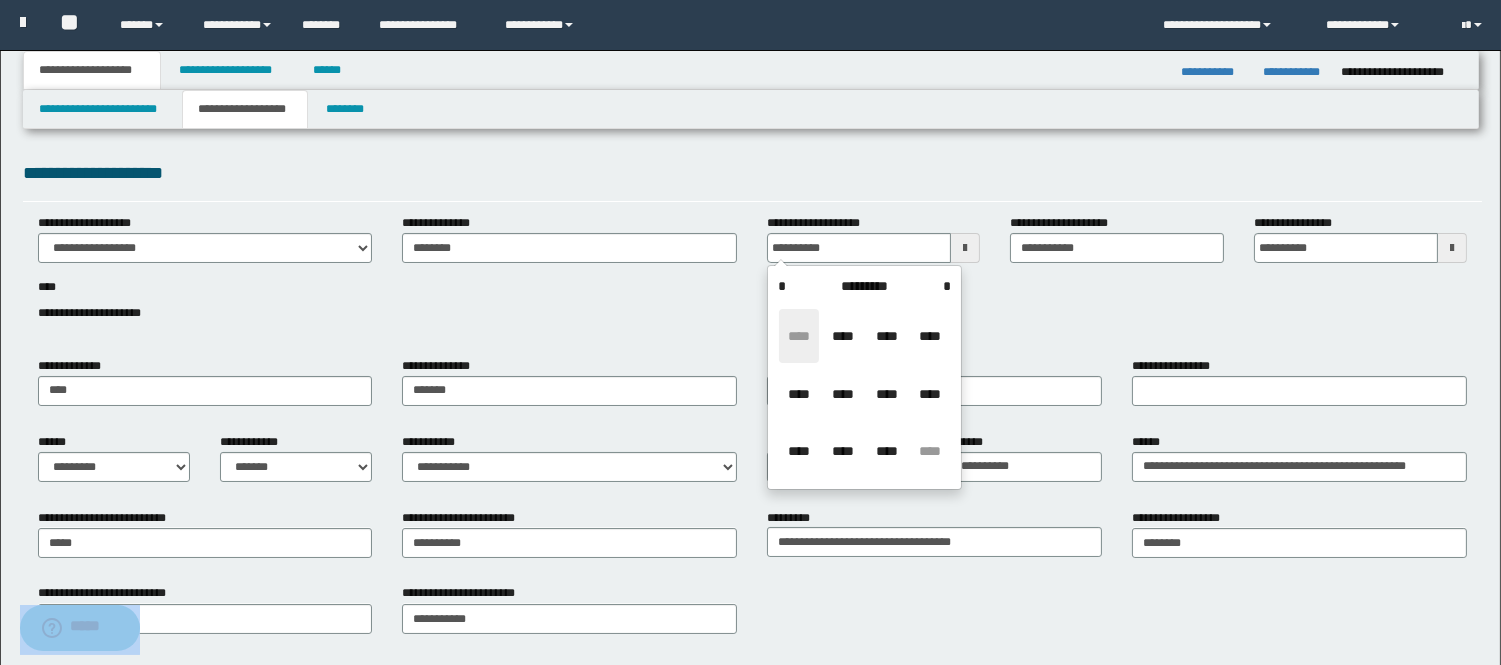 click on "****" at bounding box center [799, 336] 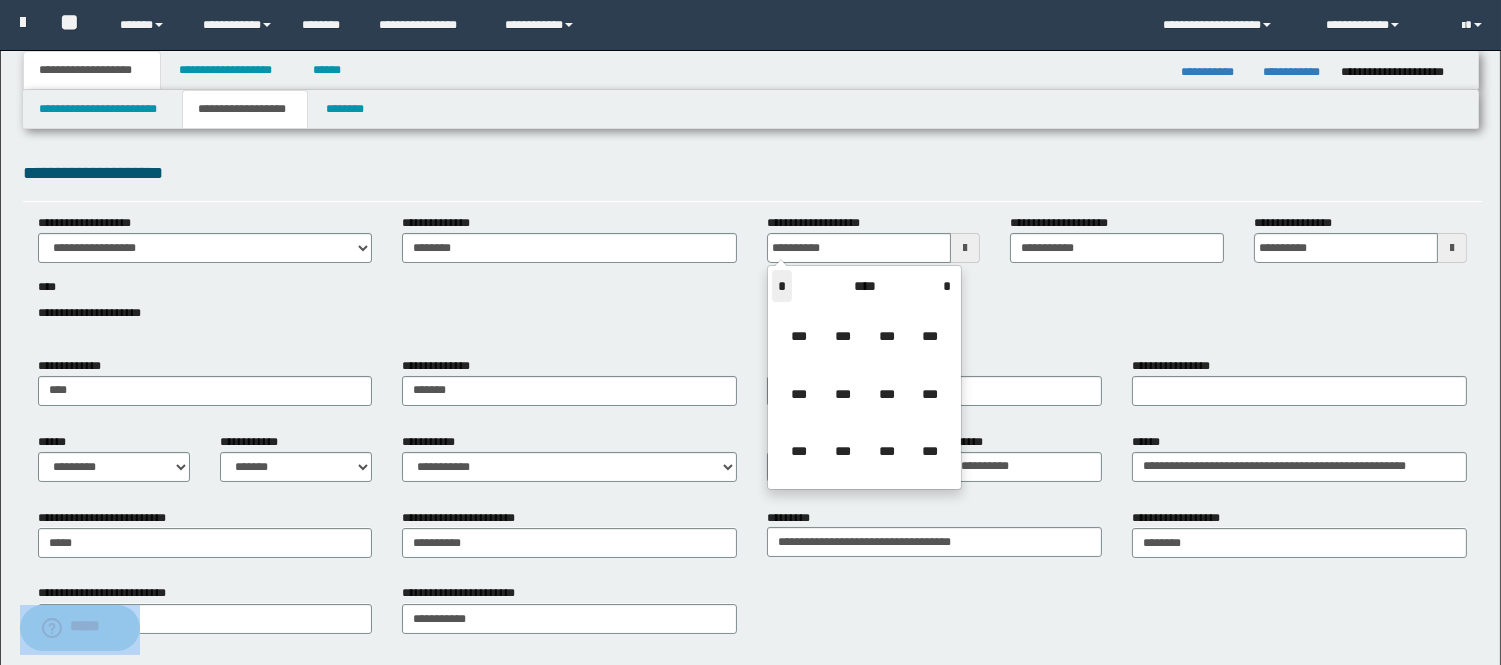 click on "*" at bounding box center (782, 286) 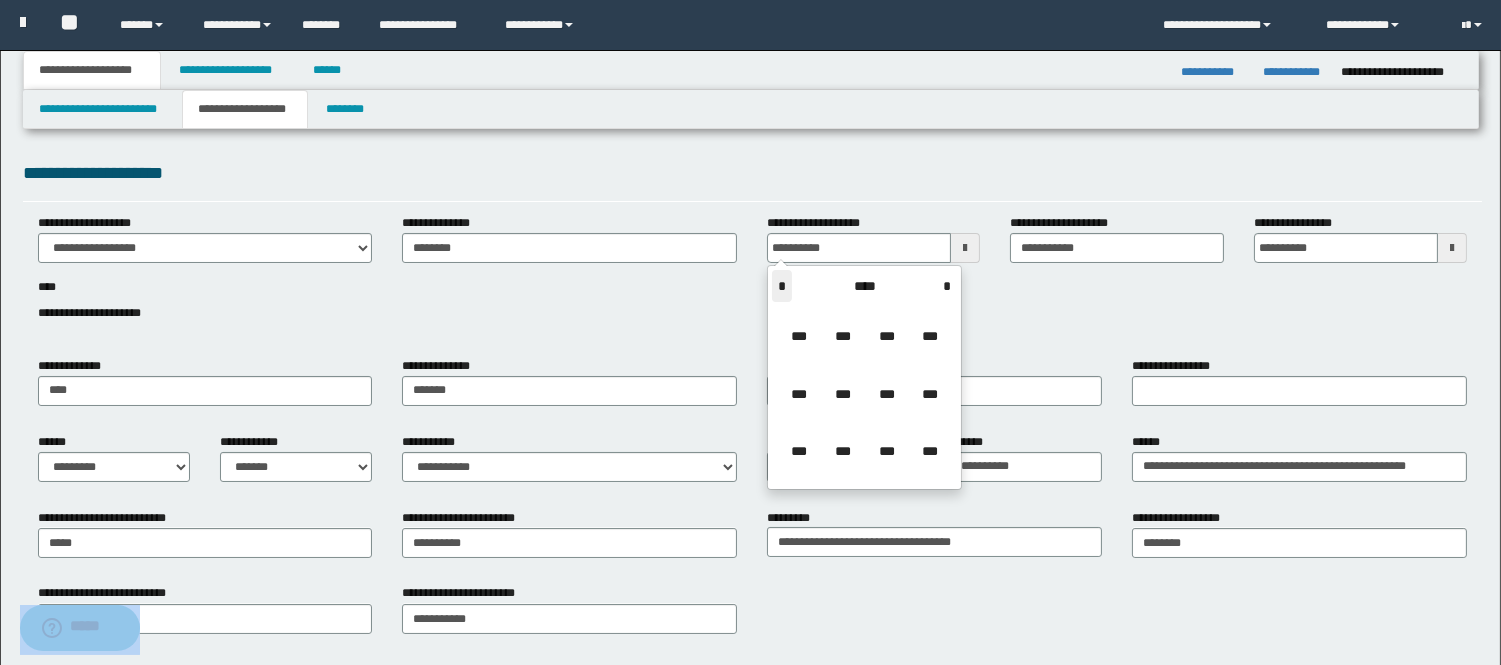 click on "*" at bounding box center (782, 286) 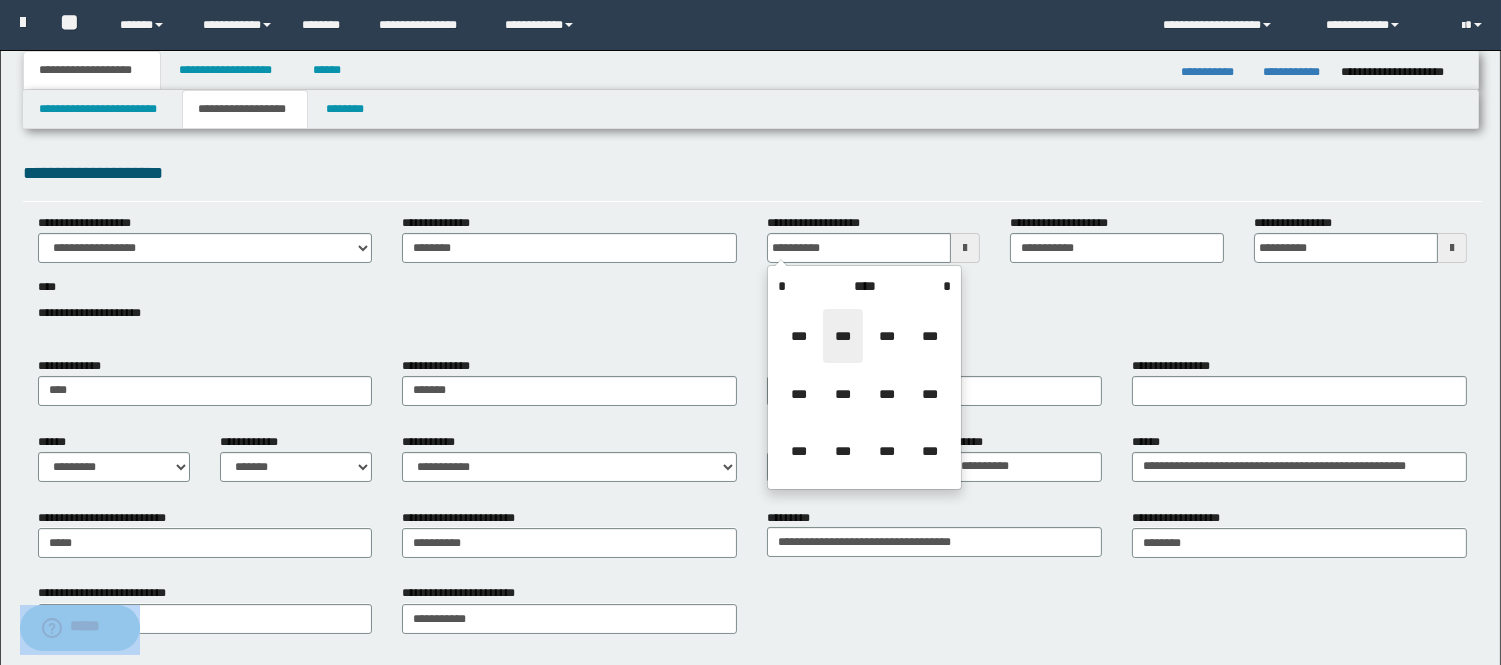 click on "***" at bounding box center (843, 336) 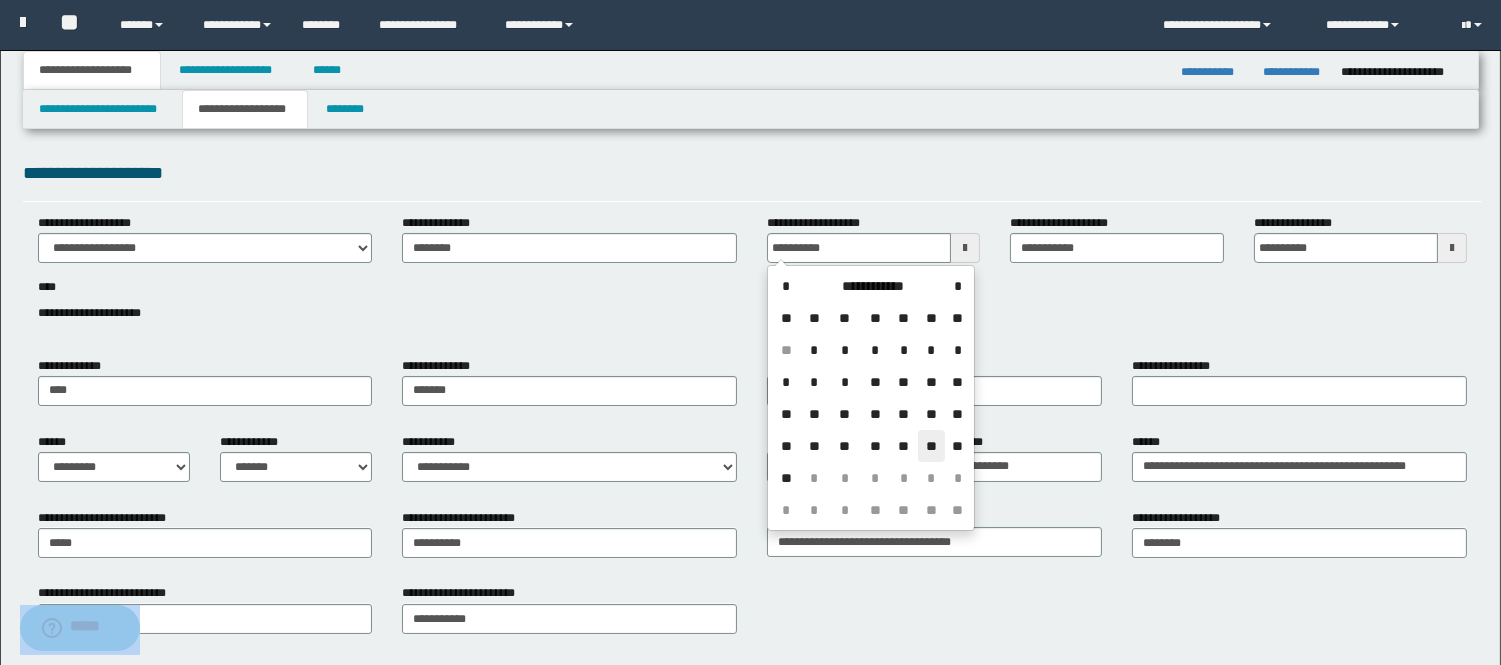 click on "**" at bounding box center [932, 446] 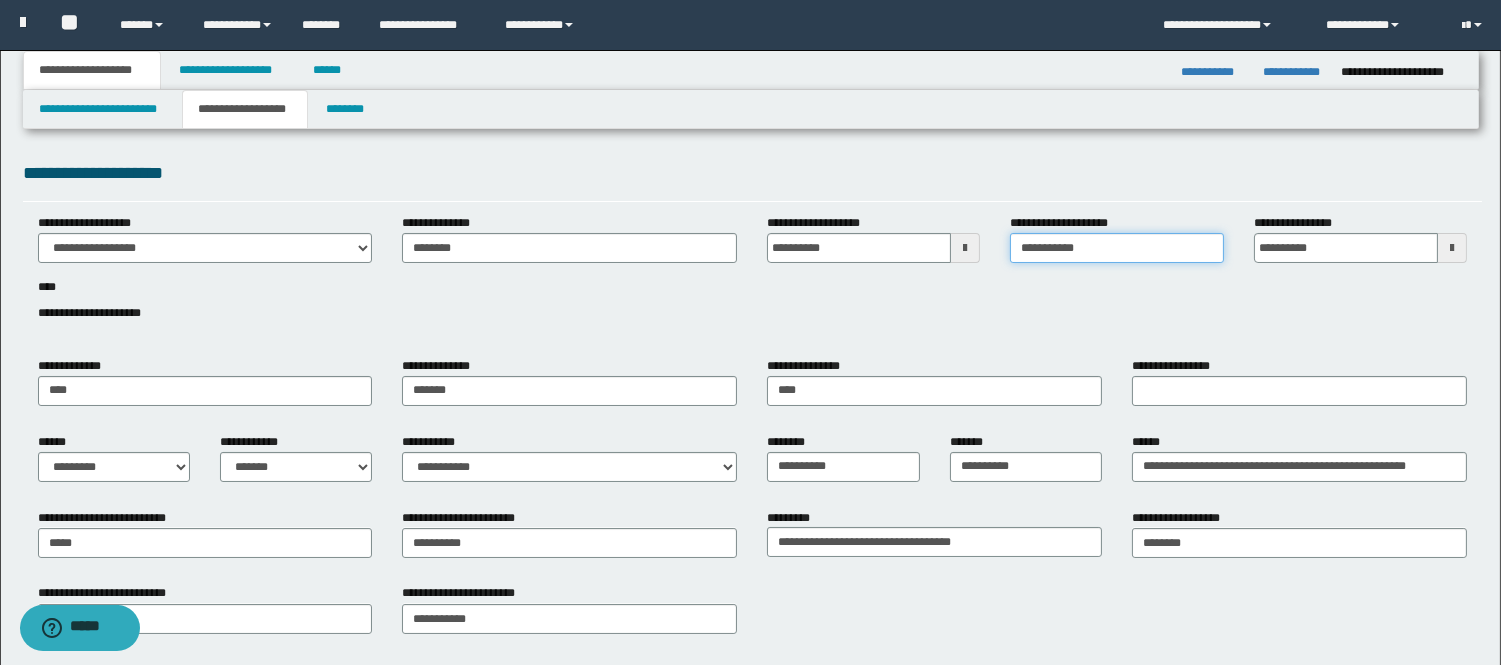 click on "**********" at bounding box center (1116, 248) 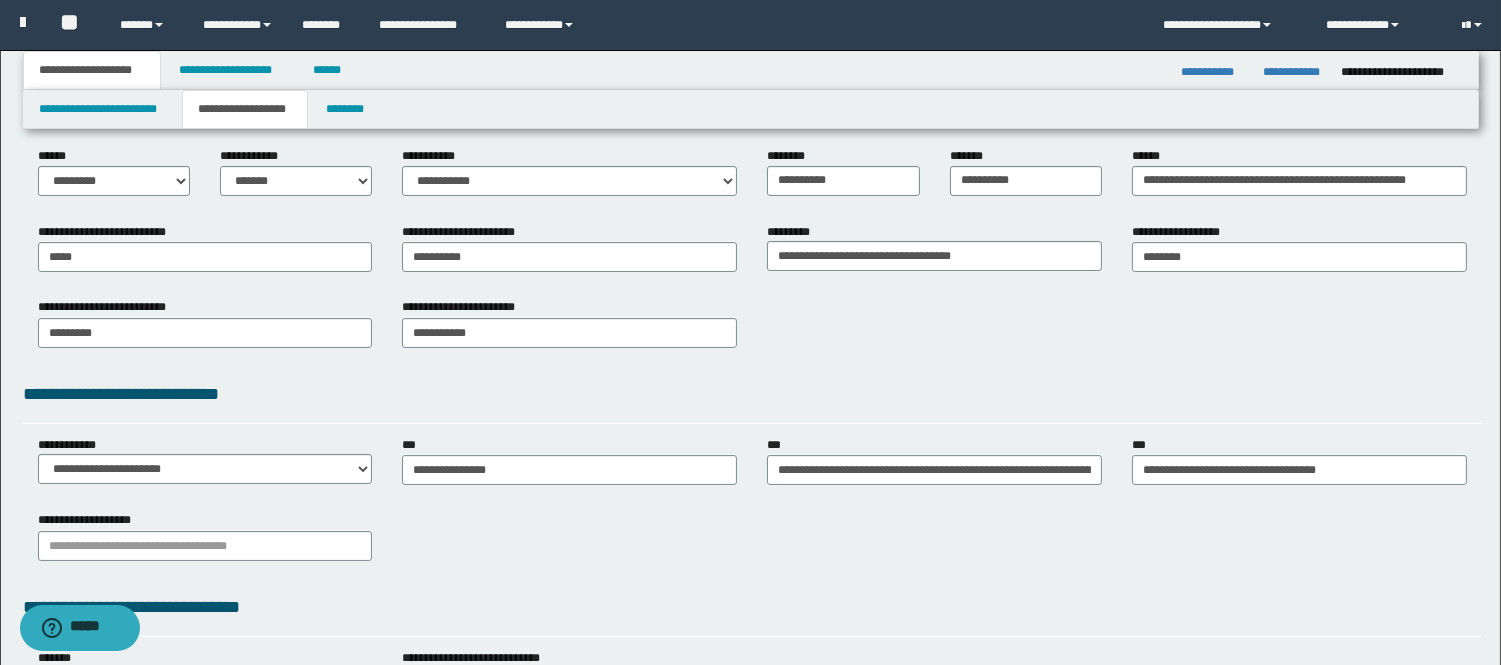 scroll, scrollTop: 0, scrollLeft: 0, axis: both 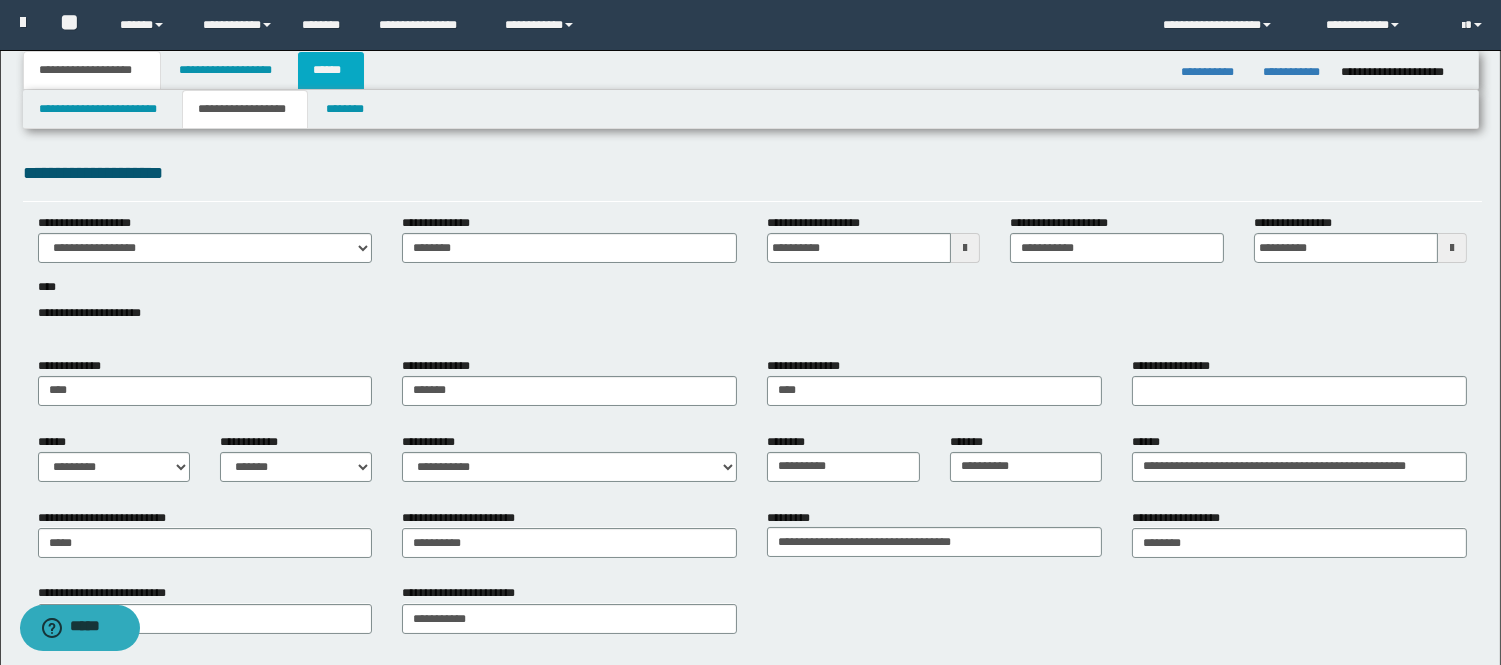 click on "******" at bounding box center (331, 70) 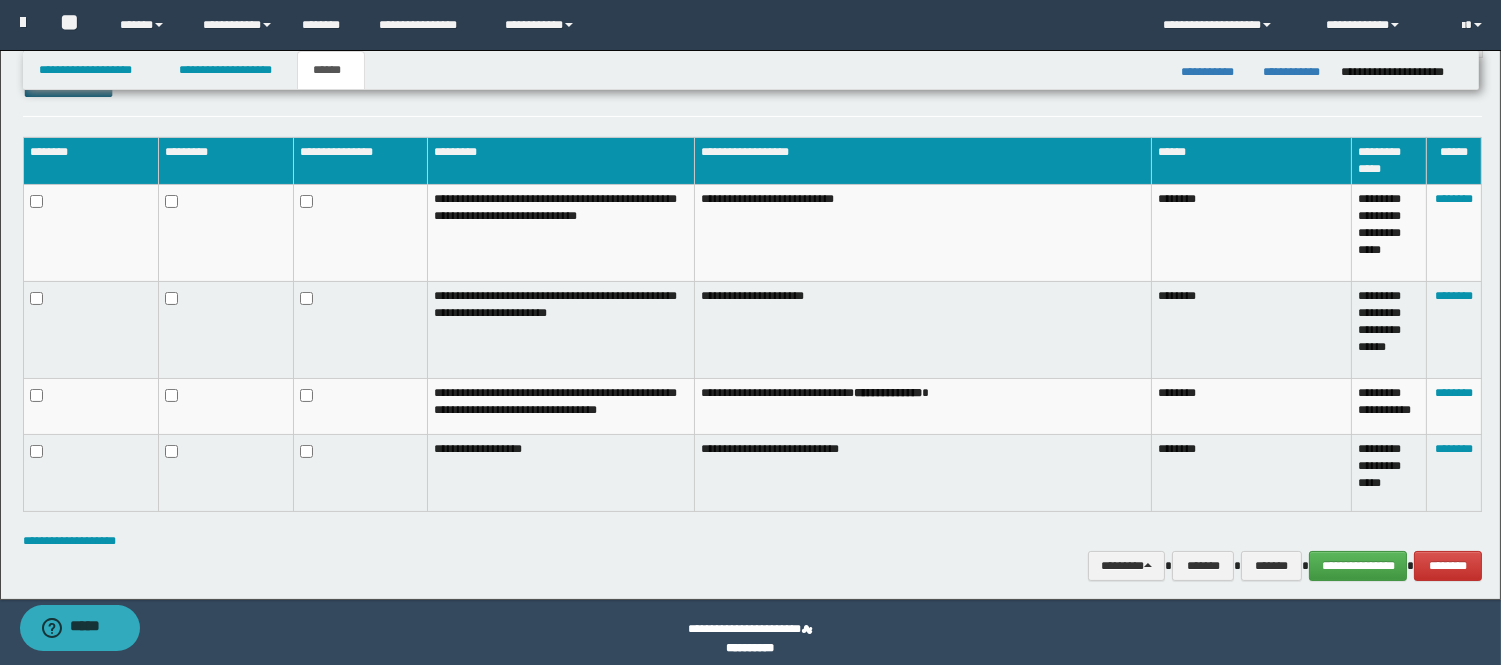 scroll, scrollTop: 476, scrollLeft: 0, axis: vertical 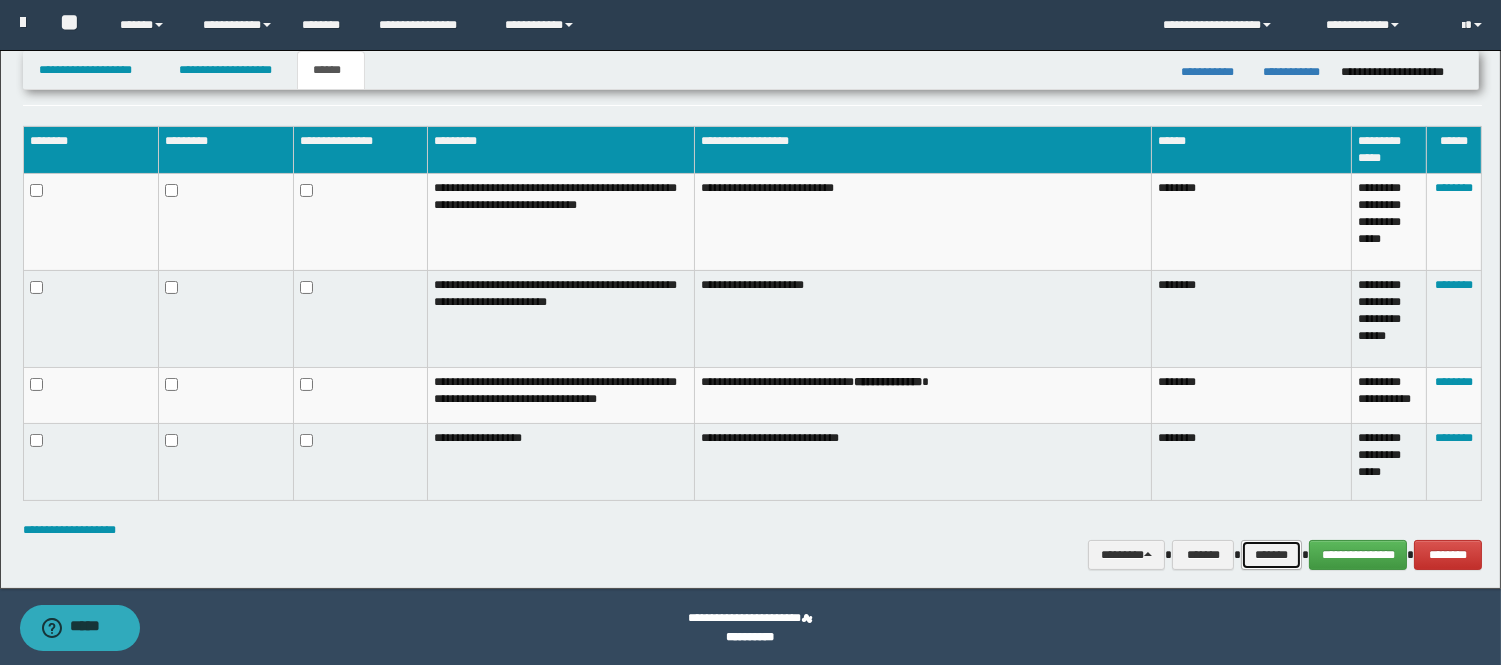 click on "*******" at bounding box center (1271, 555) 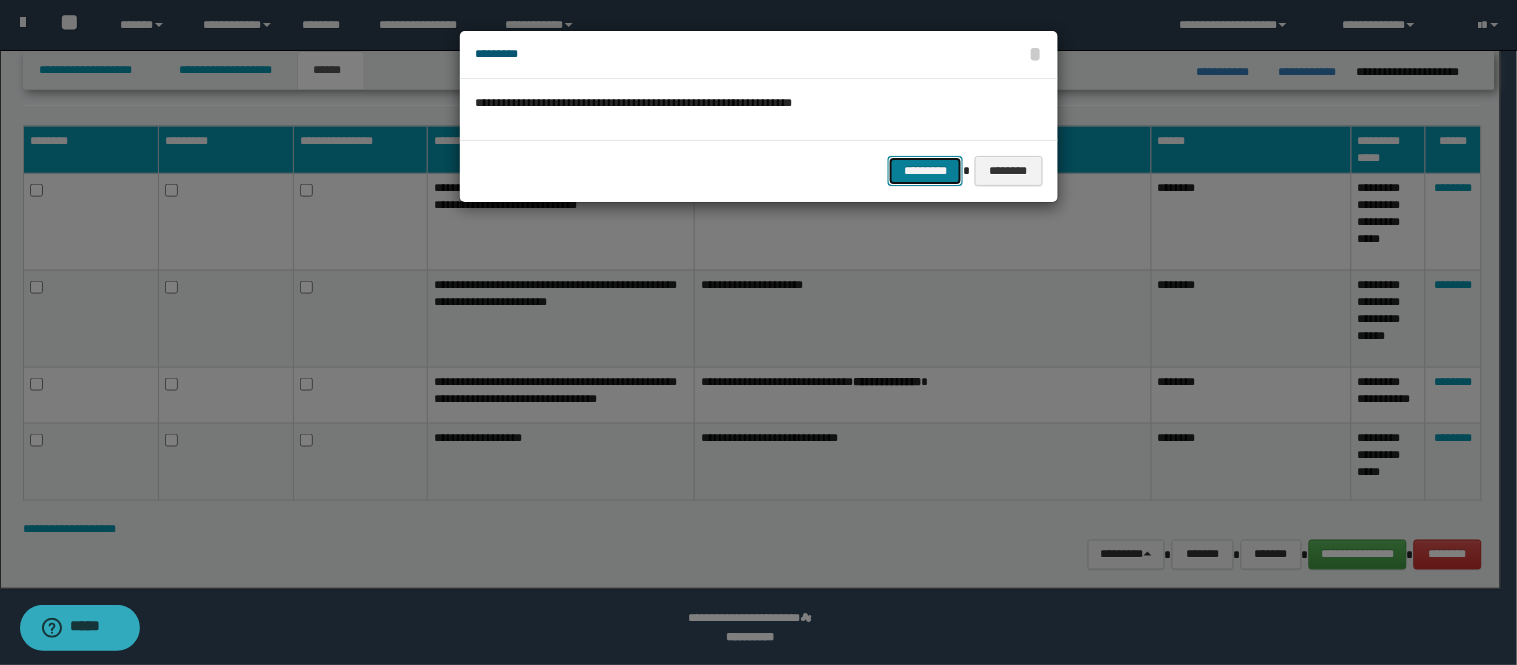 click on "*********" at bounding box center [925, 171] 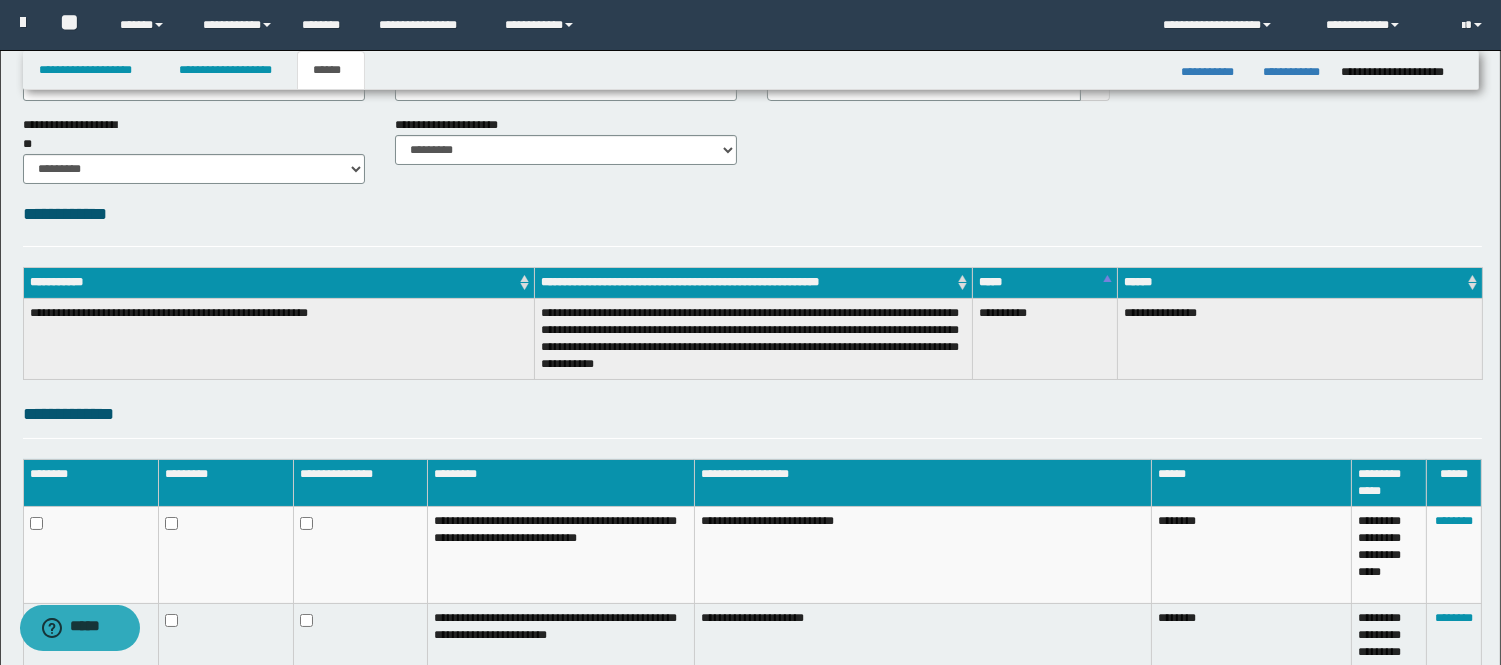 scroll, scrollTop: 92, scrollLeft: 0, axis: vertical 